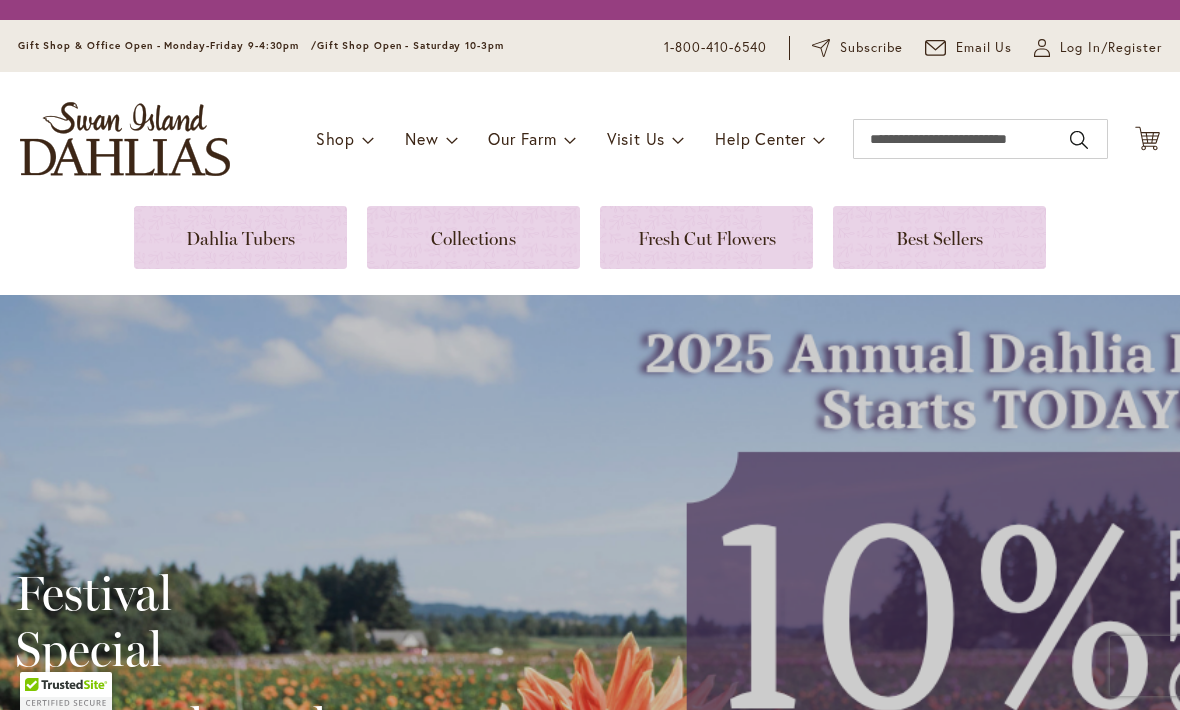 scroll, scrollTop: 0, scrollLeft: 0, axis: both 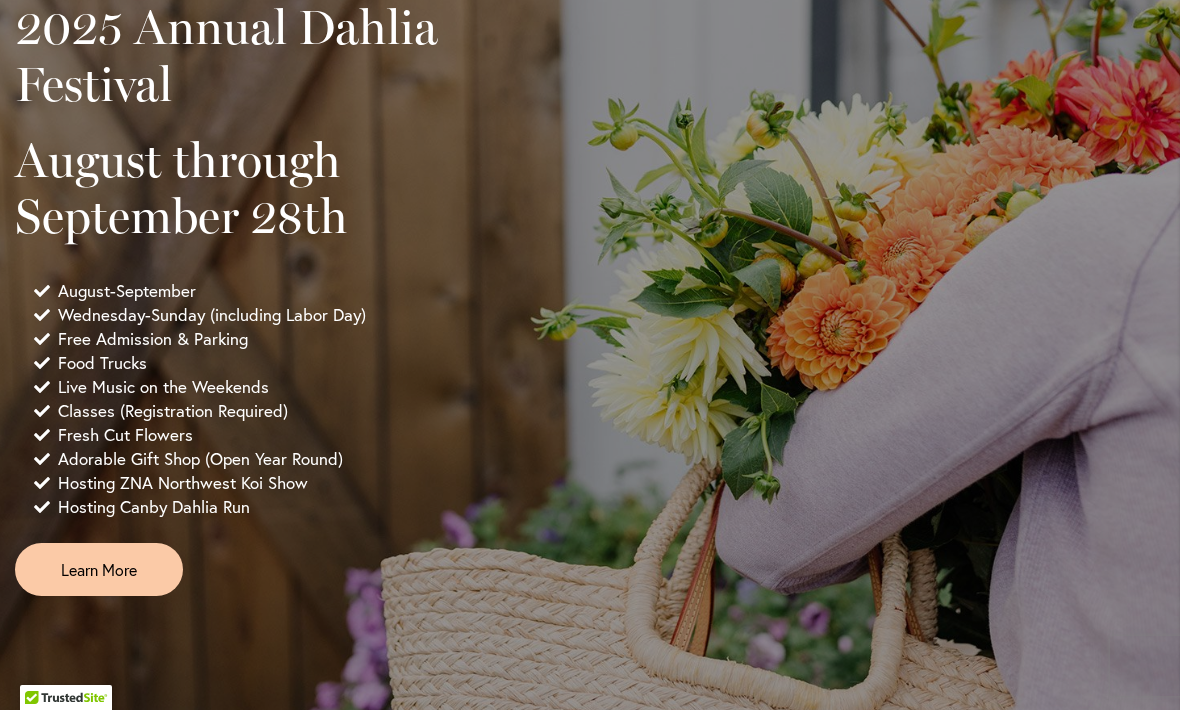 click on "Learn More" at bounding box center [99, 569] 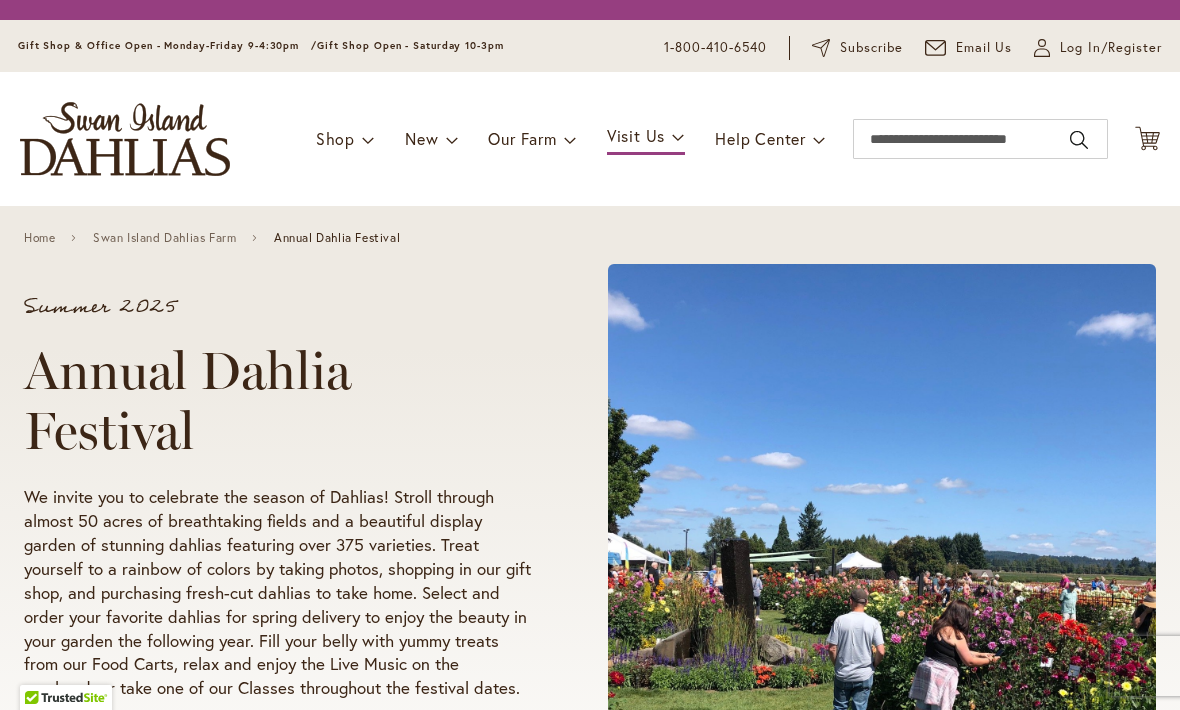 scroll, scrollTop: 0, scrollLeft: 0, axis: both 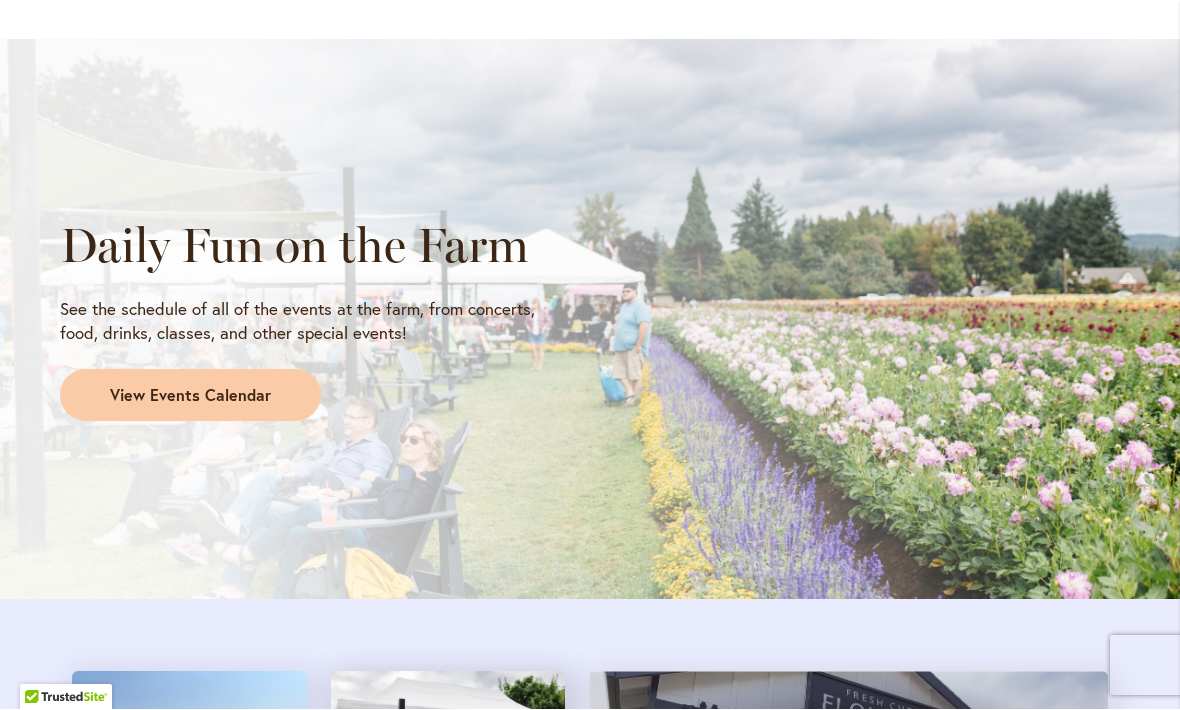click on "Daily Fun on the Farm
See the schedule of all of the events at the farm, from concerts, food, drinks, classes, and other special events!
View Events Calendar" at bounding box center [590, 320] 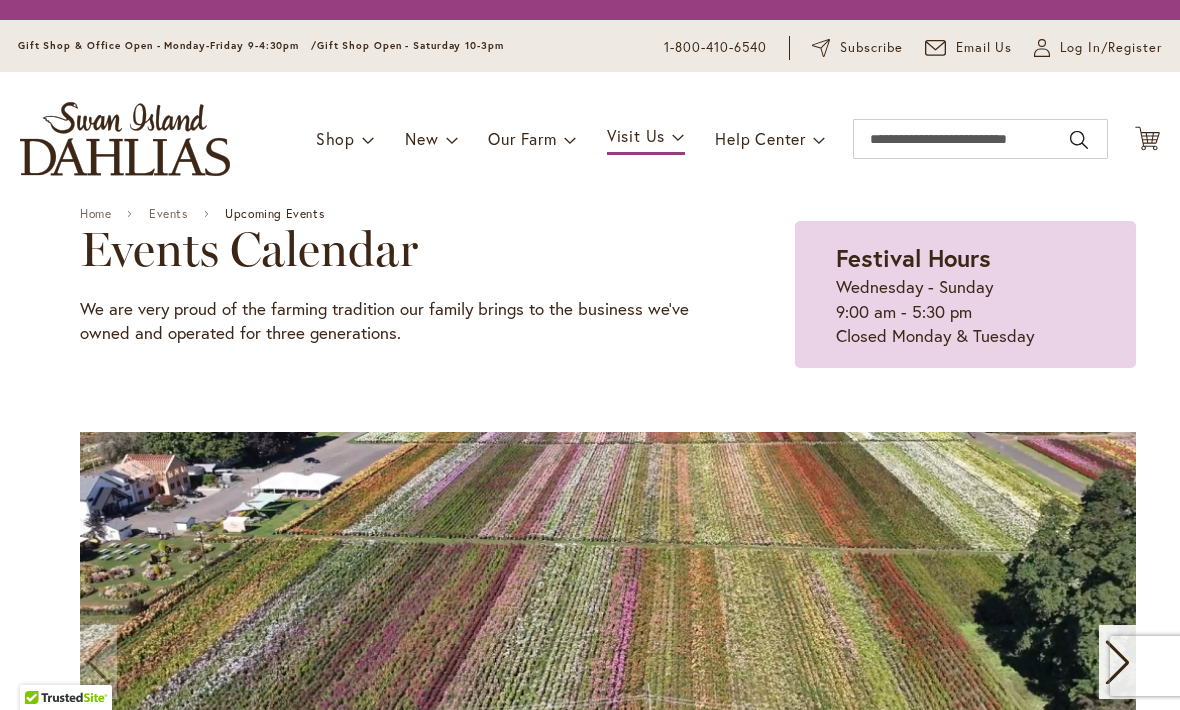 scroll, scrollTop: 0, scrollLeft: 0, axis: both 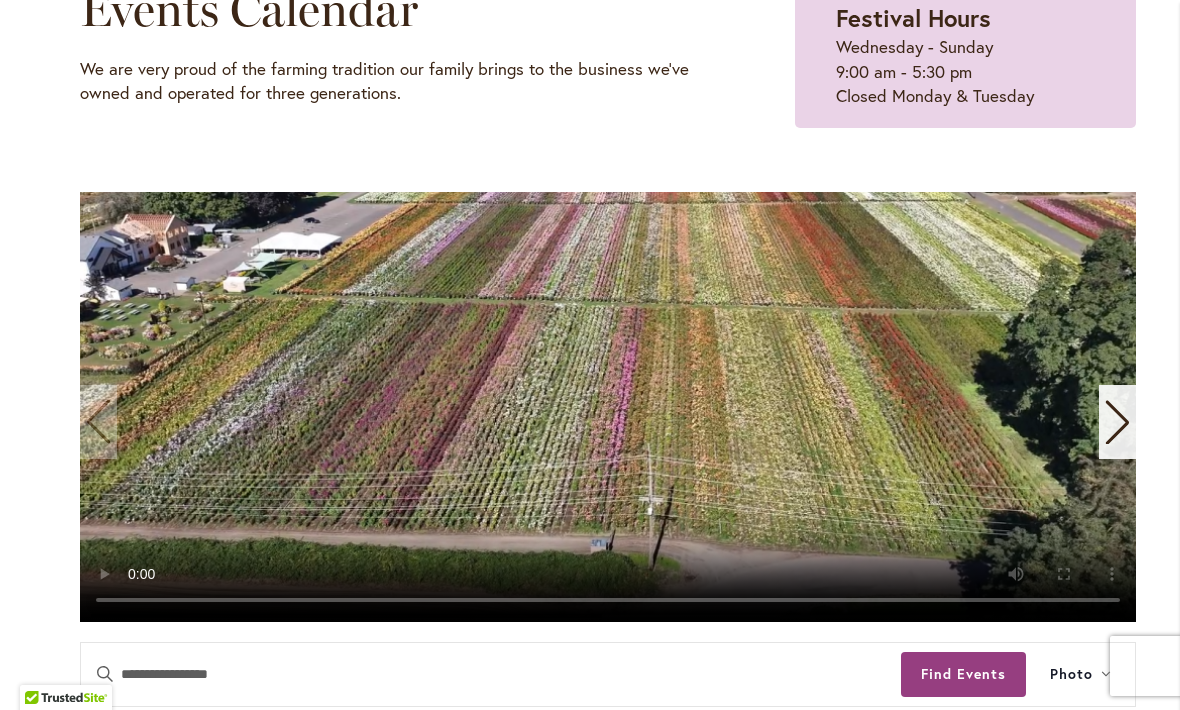 click on "Find Events" at bounding box center (963, 674) 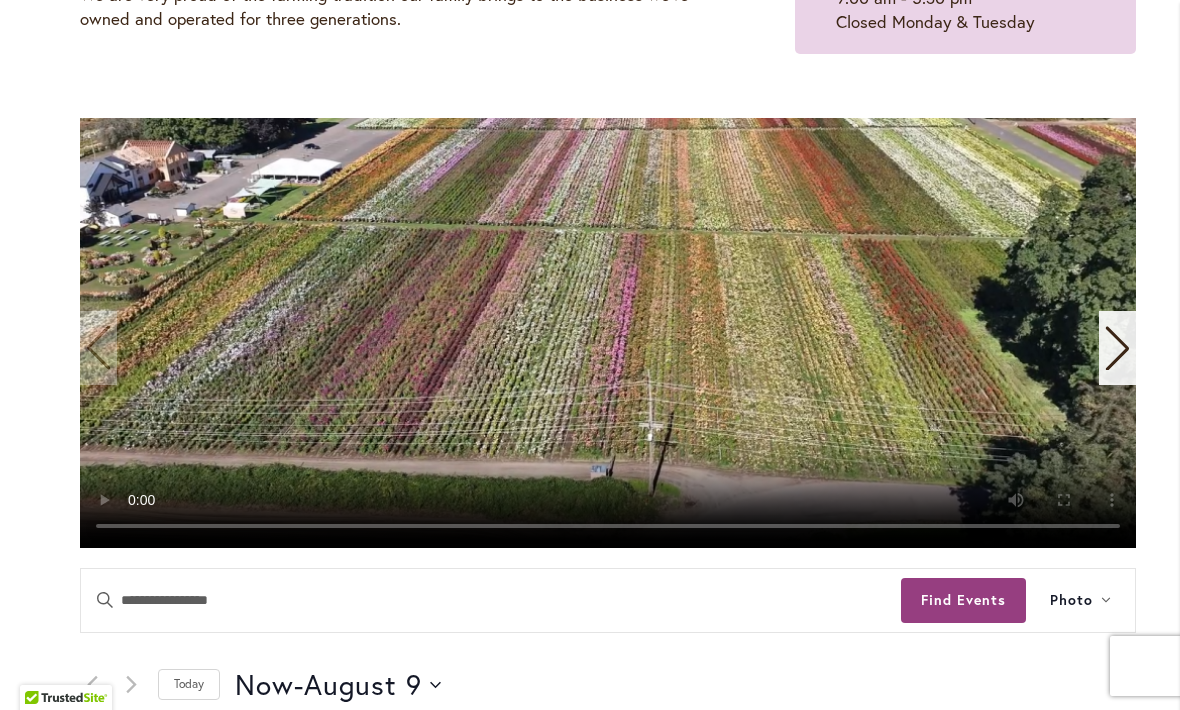 scroll, scrollTop: 357, scrollLeft: 0, axis: vertical 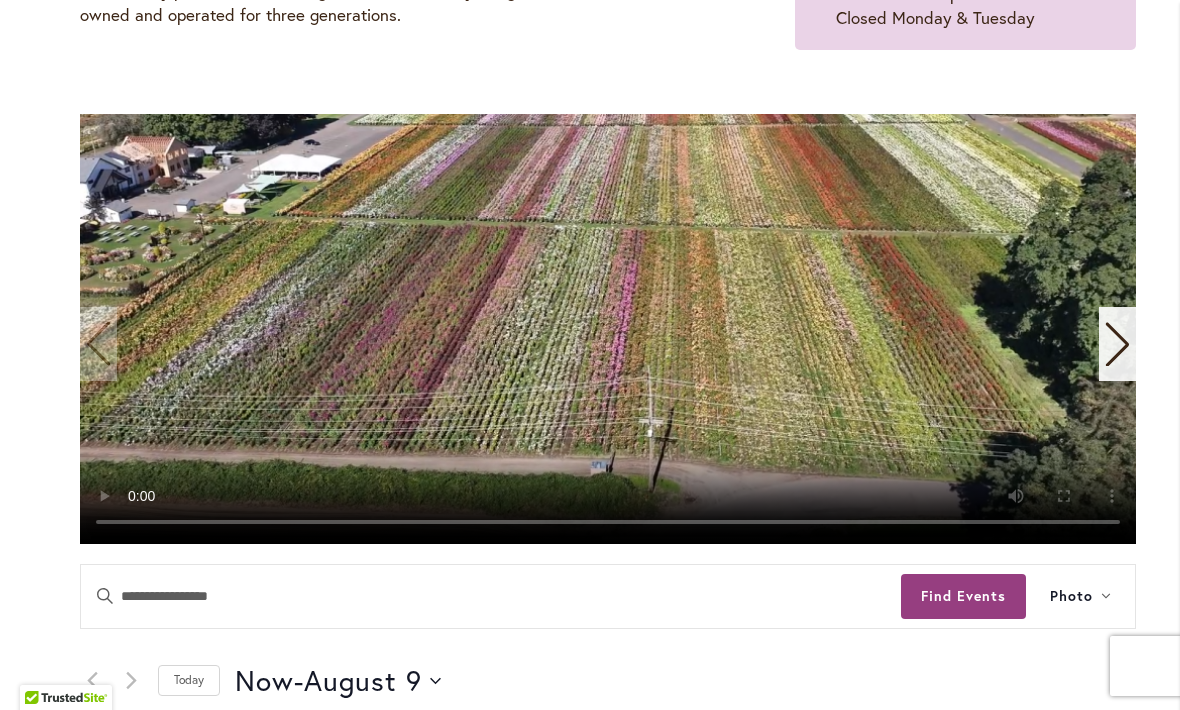 click 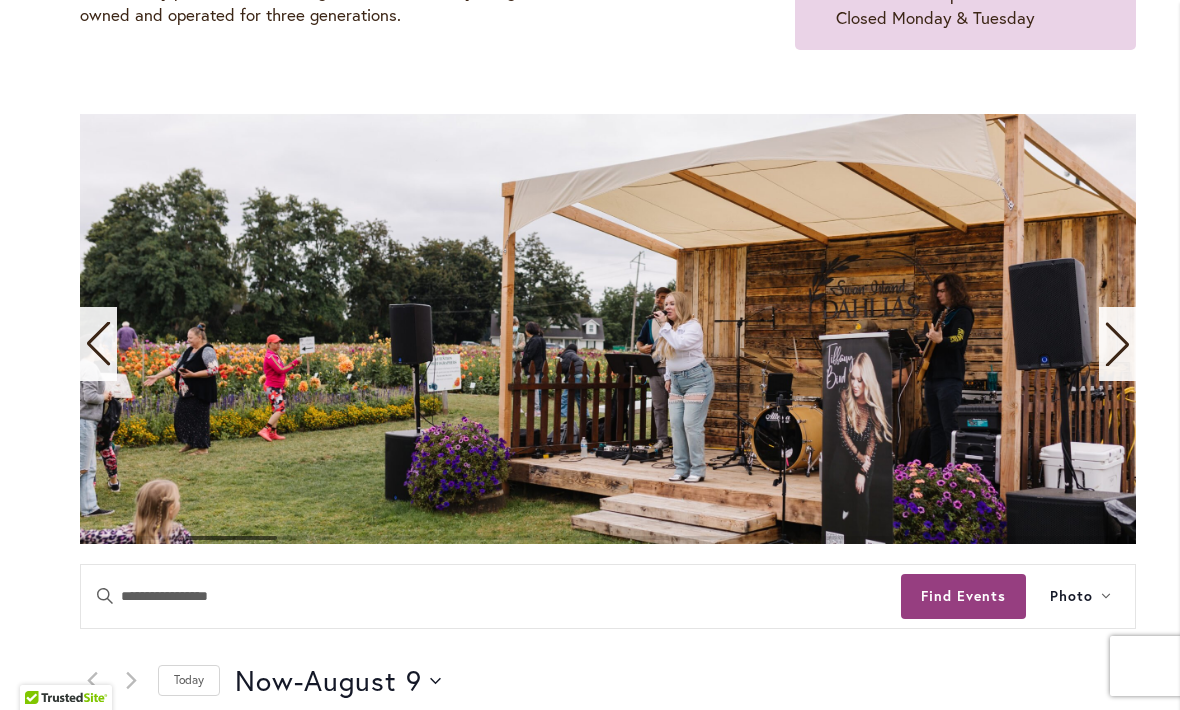 click 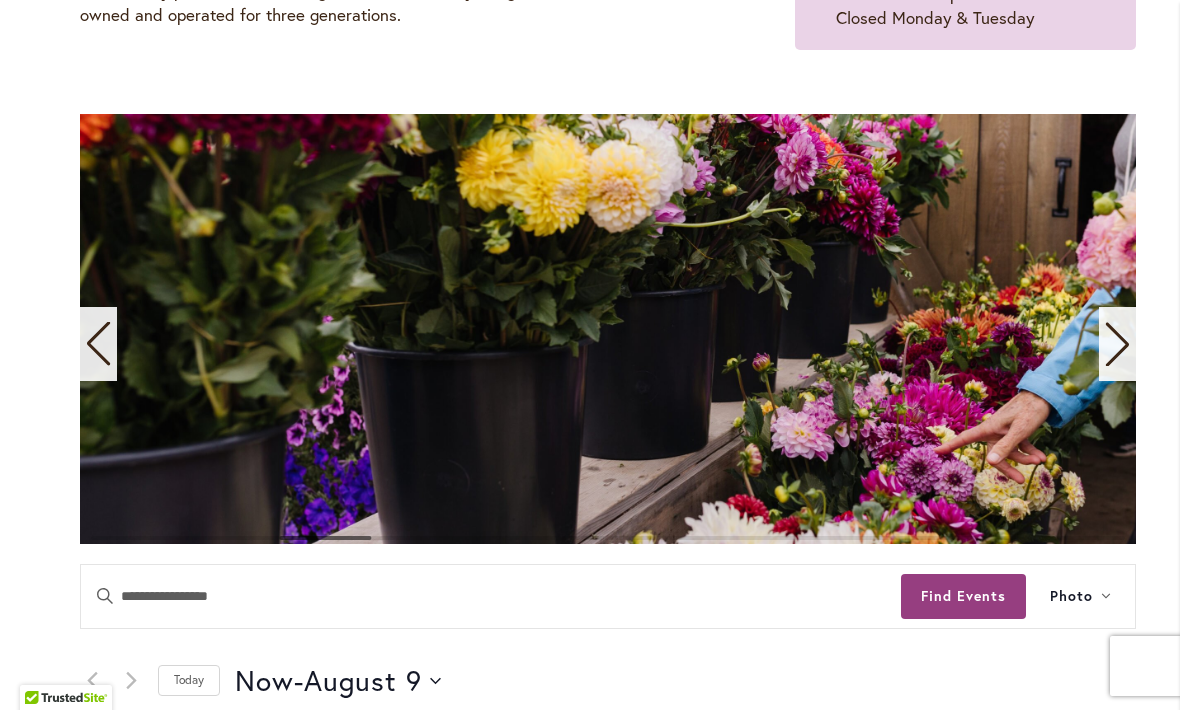 click 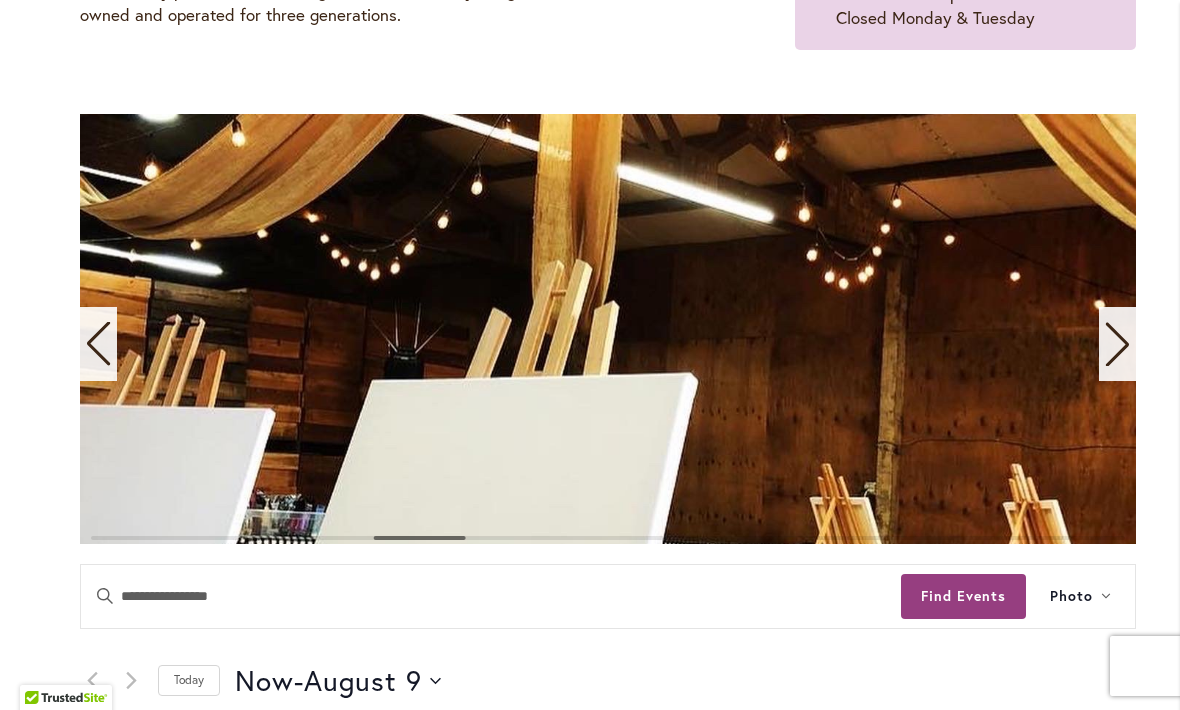click 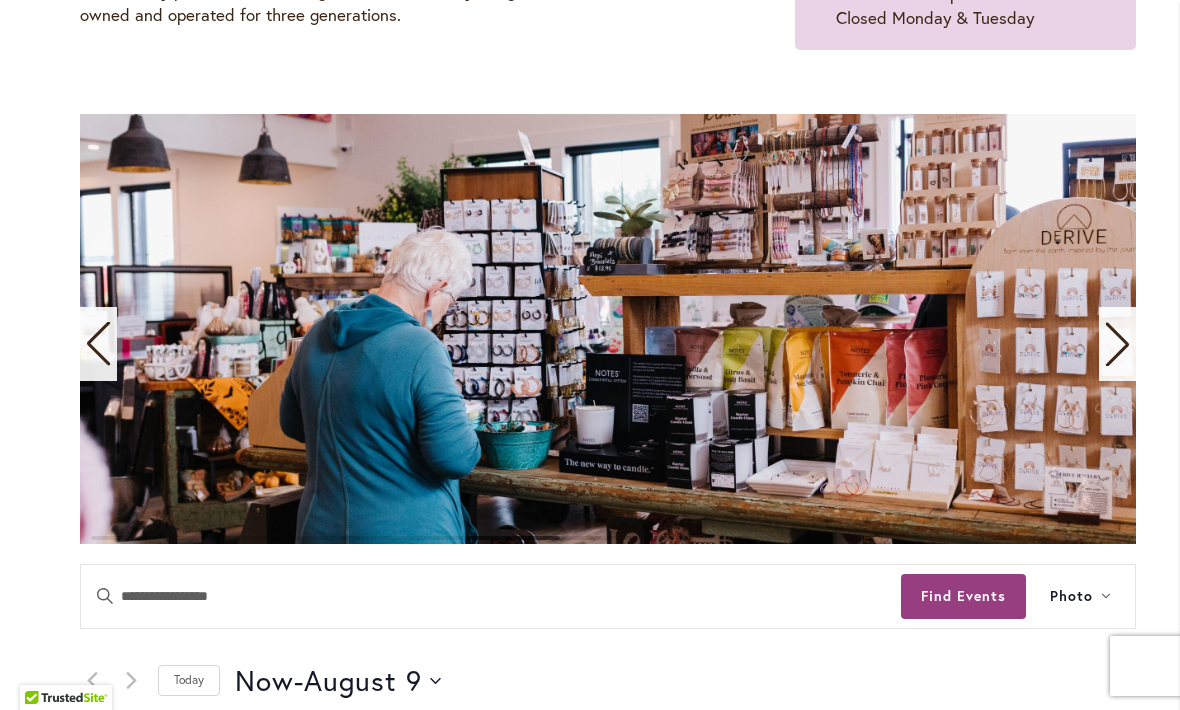 click 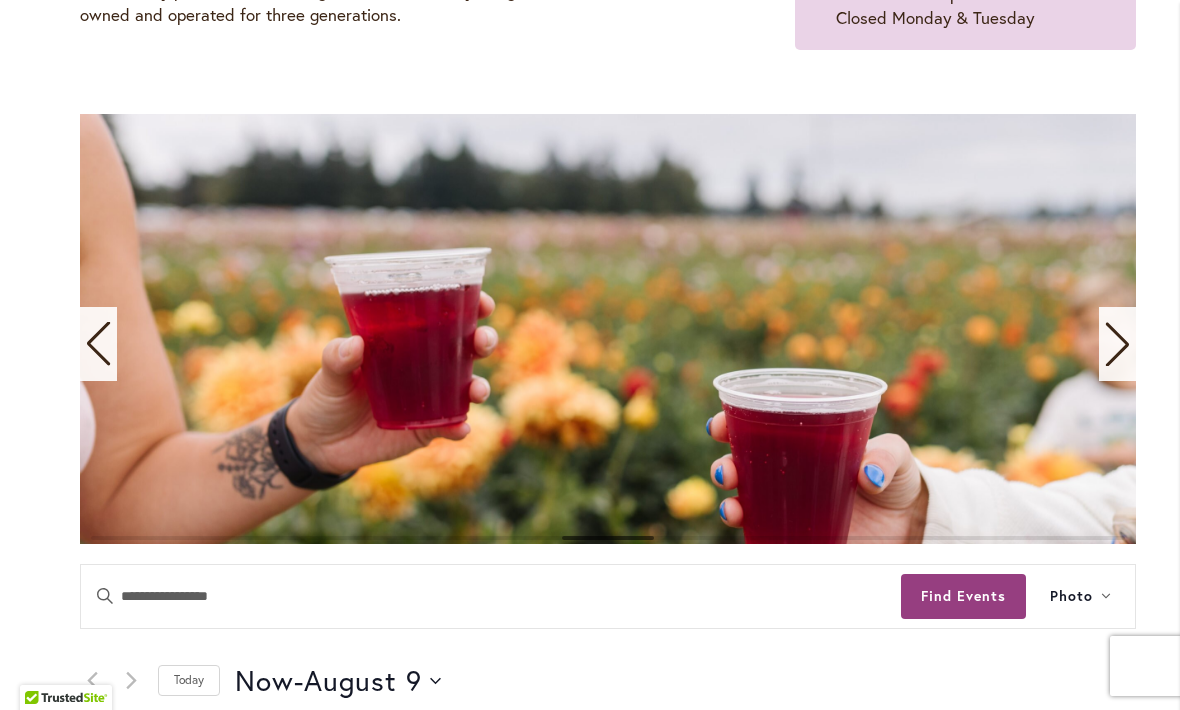 click 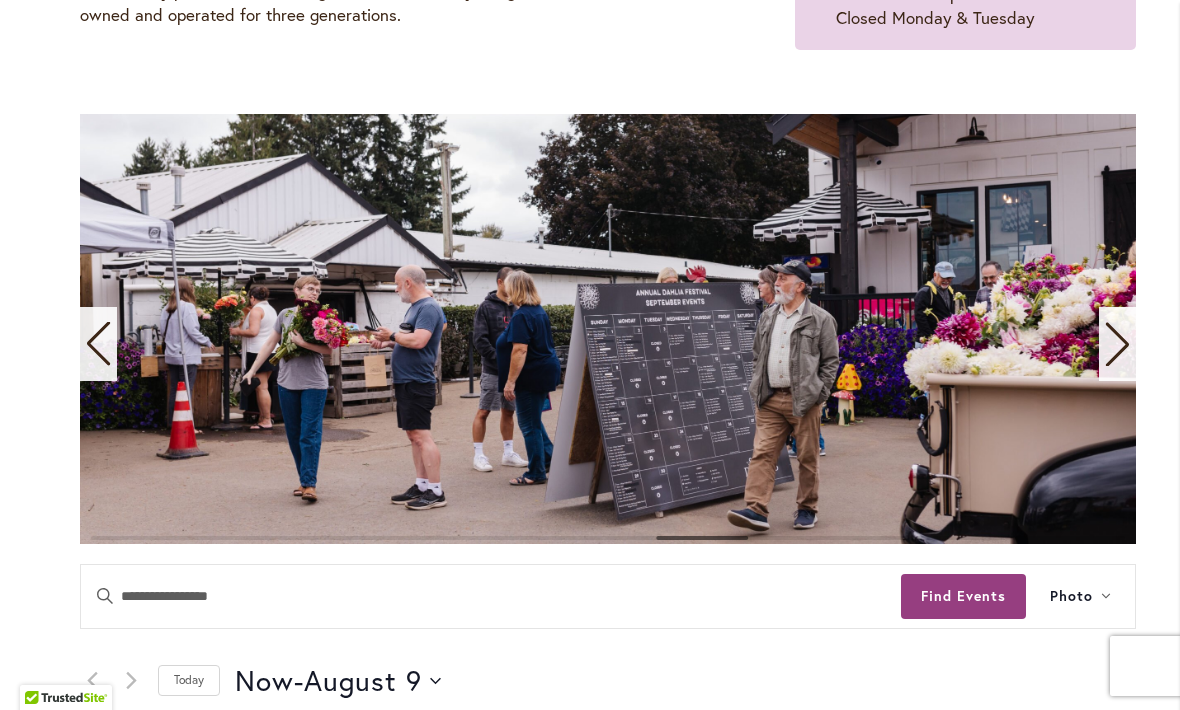click 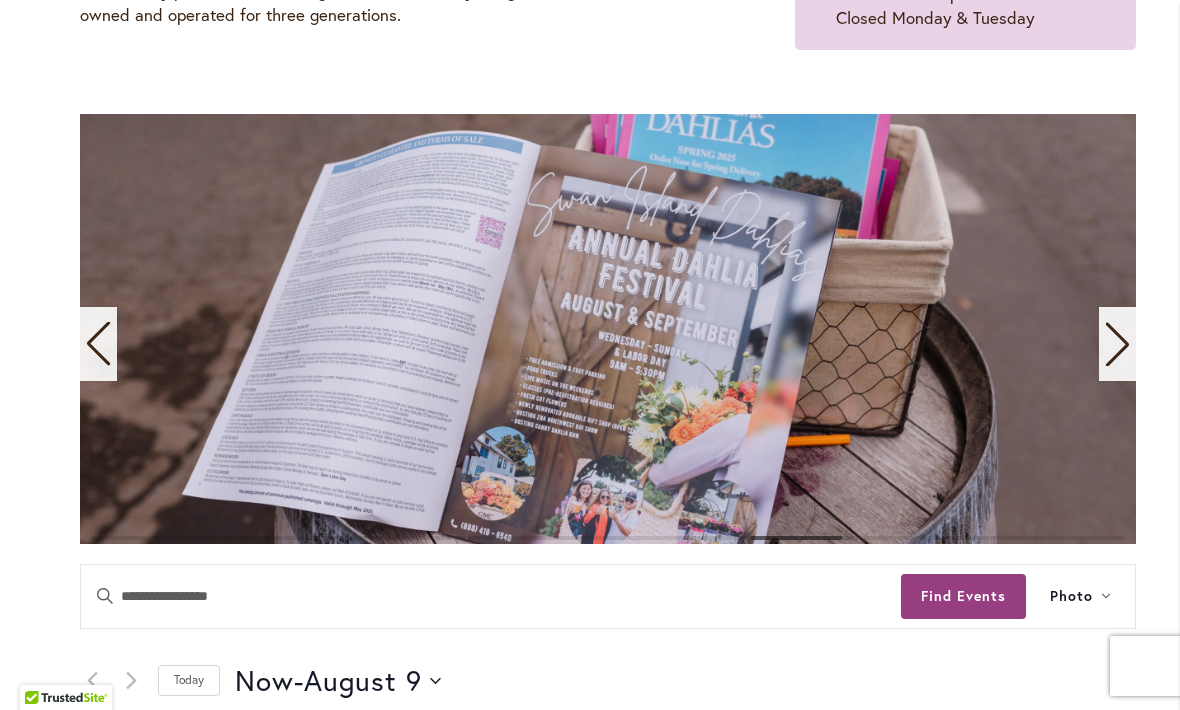 click 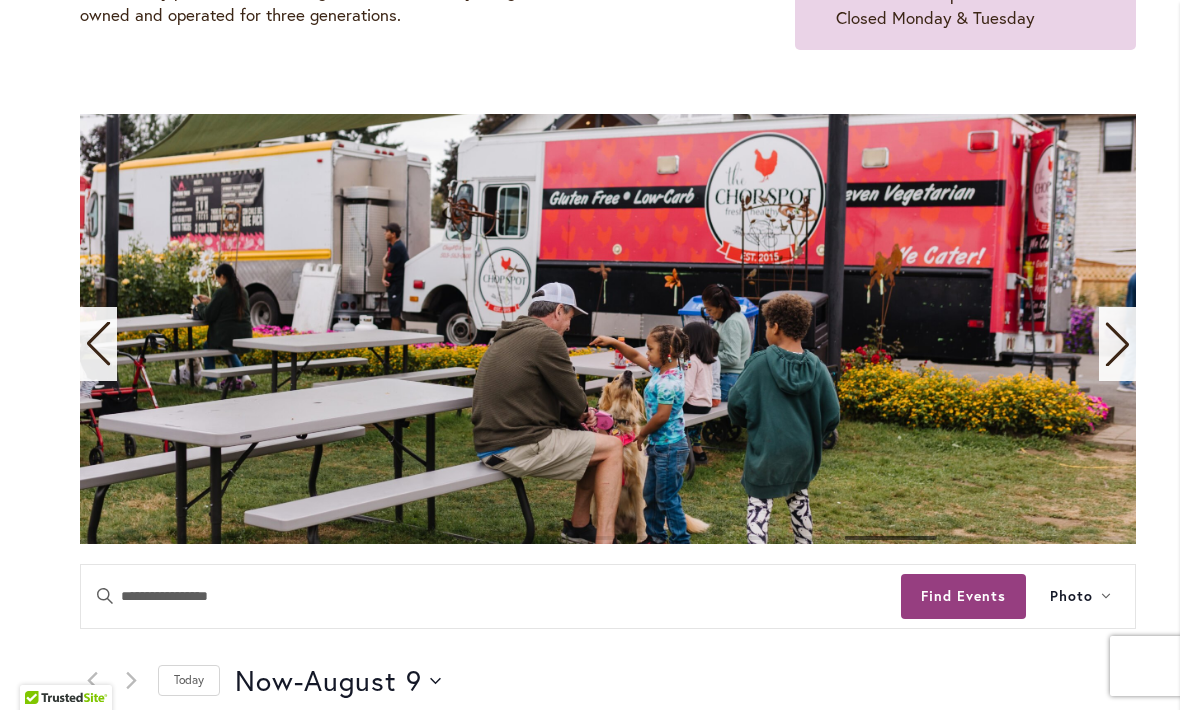 click at bounding box center [1117, 344] 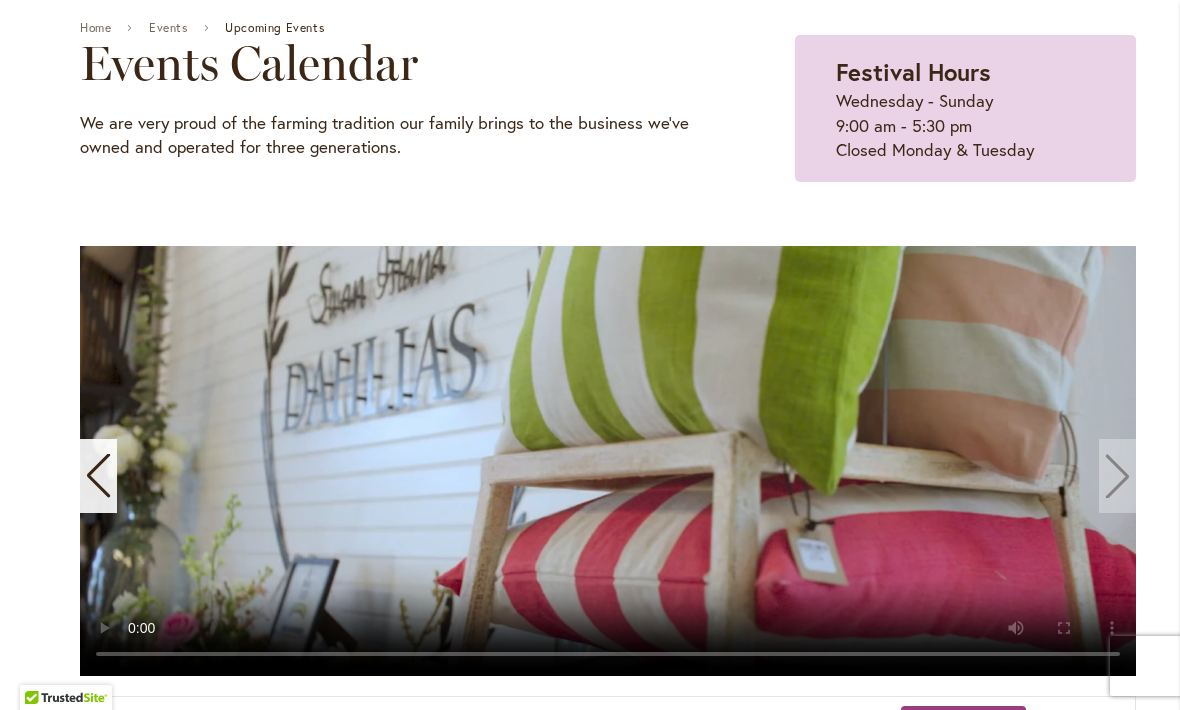 scroll, scrollTop: 289, scrollLeft: 0, axis: vertical 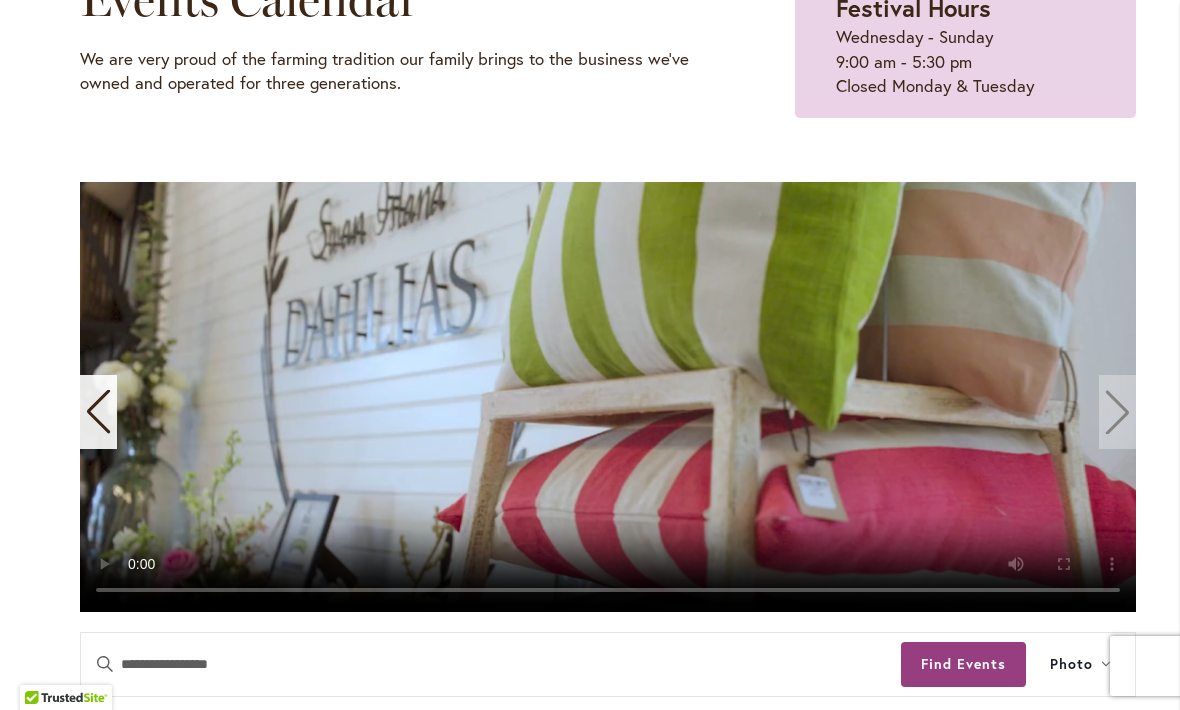 click at bounding box center (608, 397) 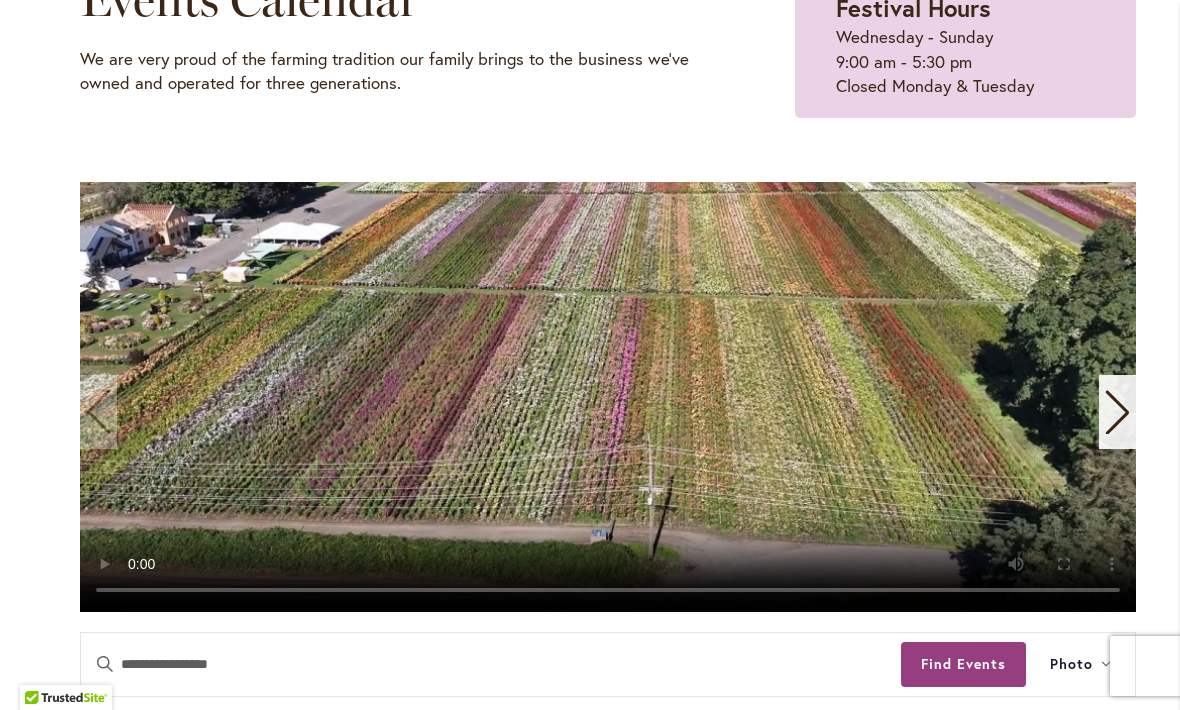click at bounding box center (608, 397) 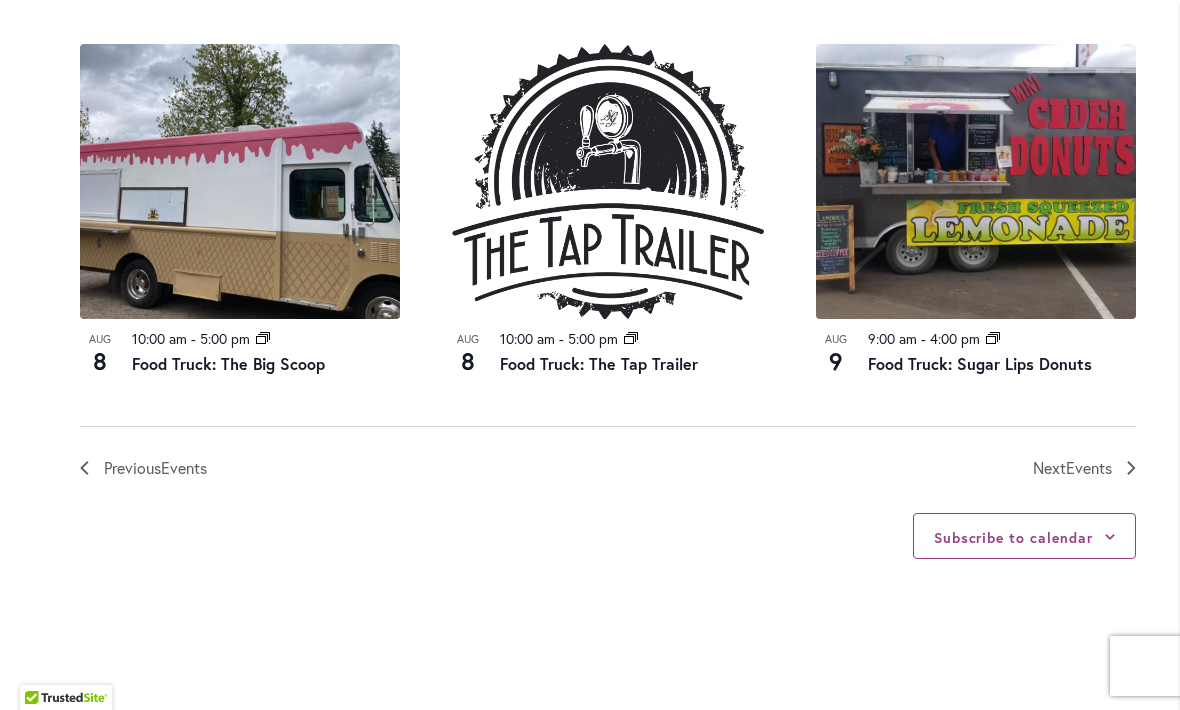 scroll, scrollTop: 2192, scrollLeft: 0, axis: vertical 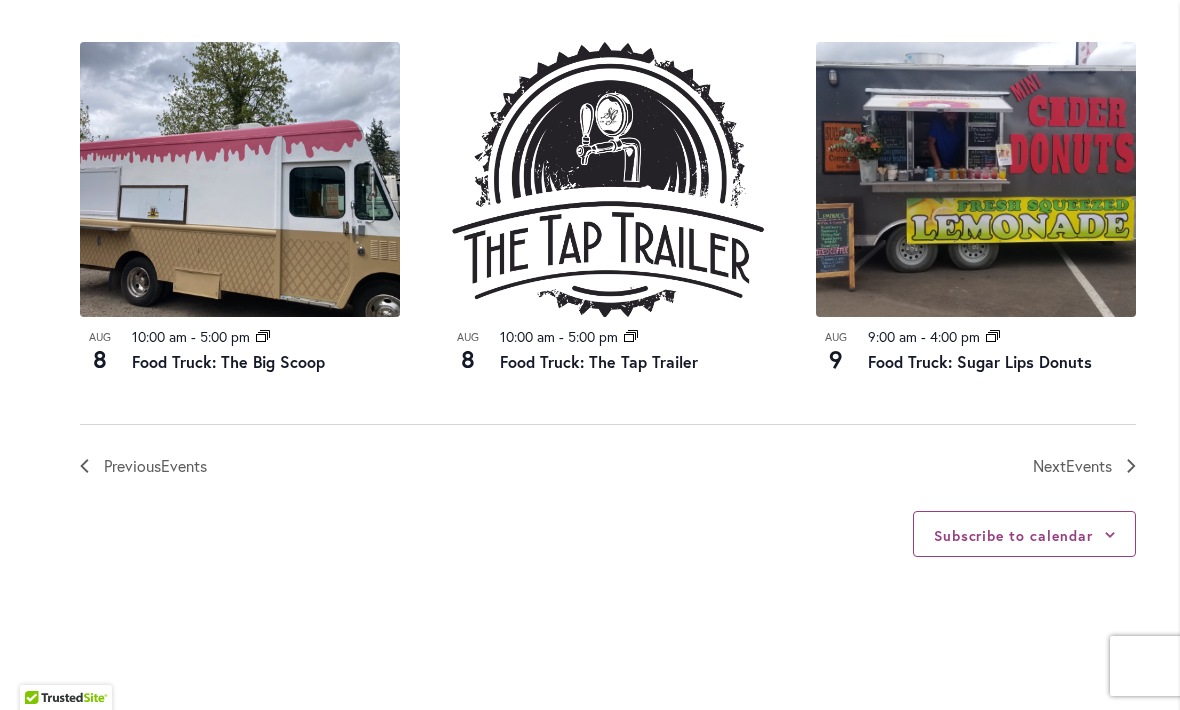 click 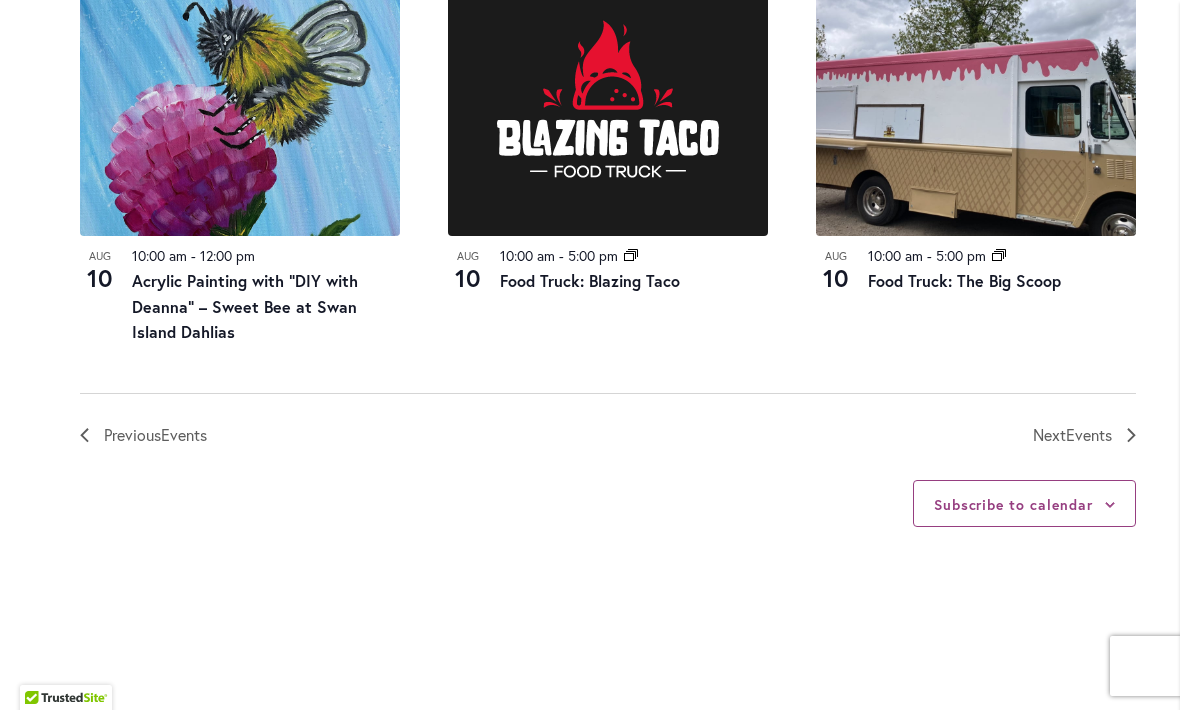 scroll, scrollTop: 2369, scrollLeft: 0, axis: vertical 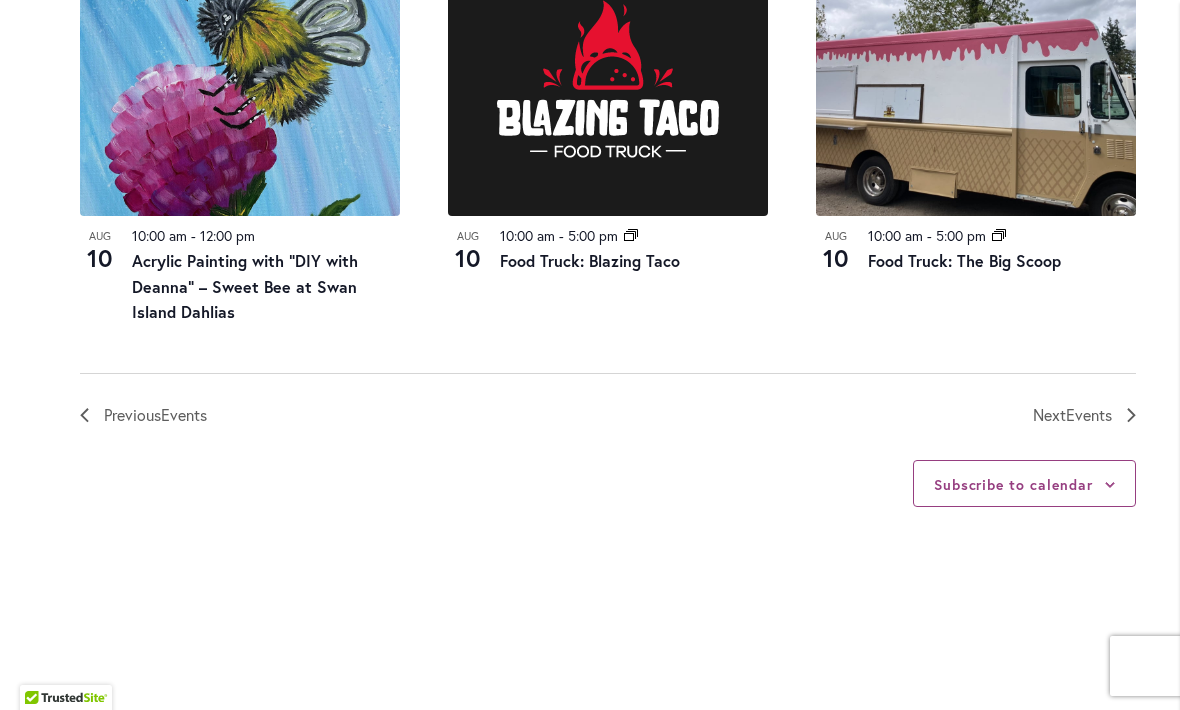 click on "Previous  Events" at bounding box center (344, 415) 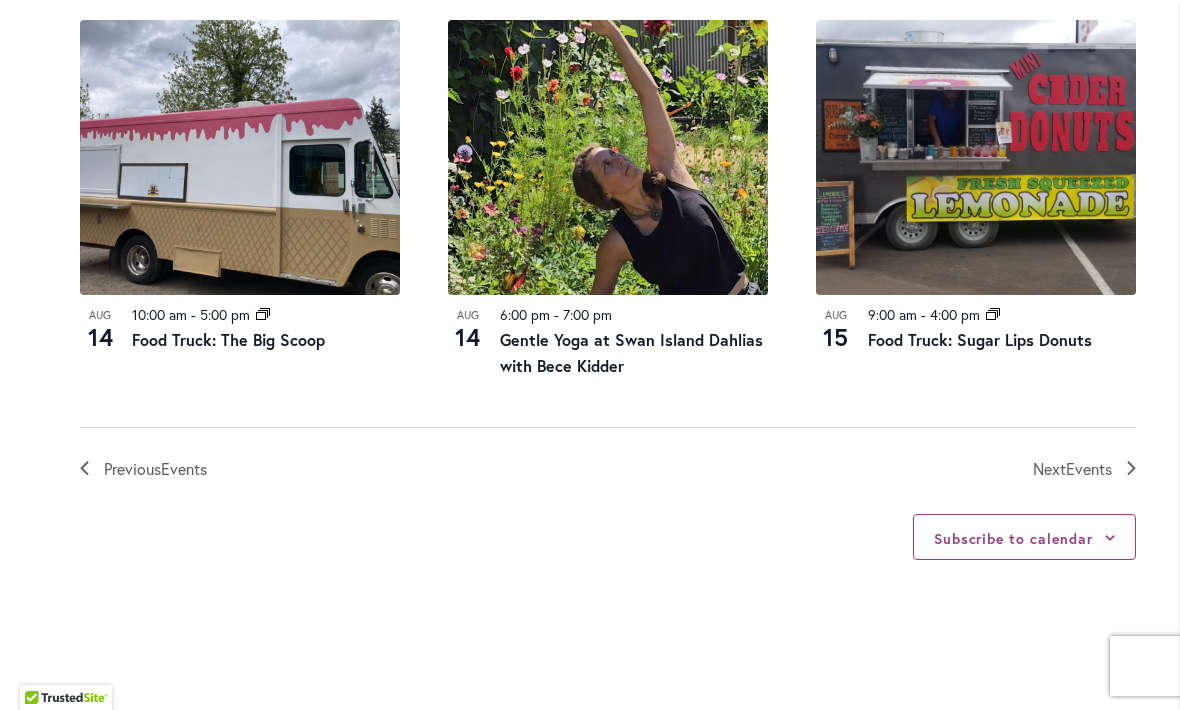 scroll, scrollTop: 2238, scrollLeft: 0, axis: vertical 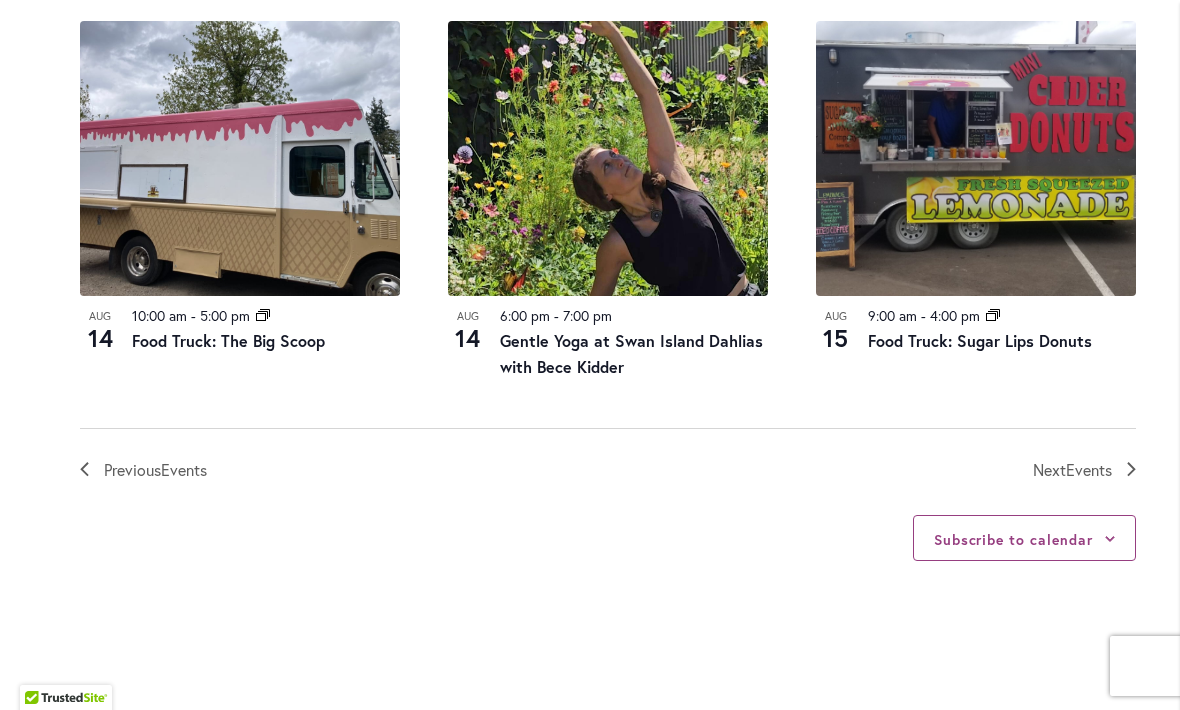 click on "Next  Events" at bounding box center [1084, 470] 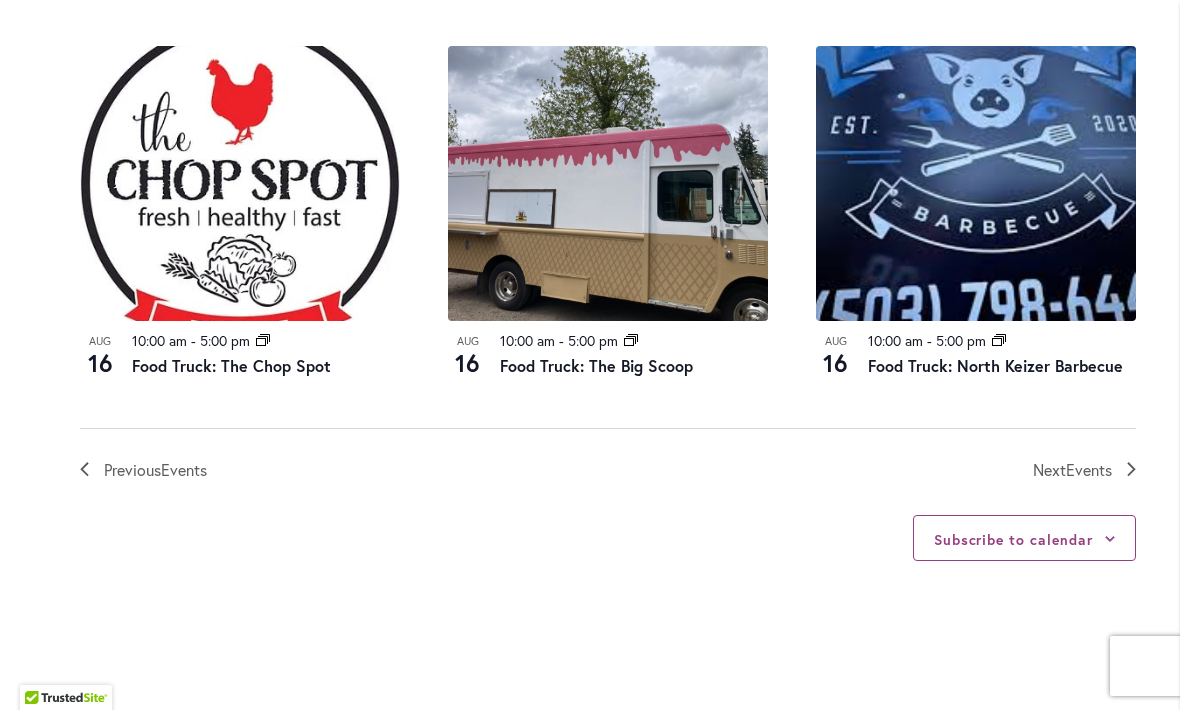 click on "12 events found.
Home       Events     Upcoming Events
Events Calendar
We are very proud of the farming tradition our family brings to the business we've owned and operated for three generations.
Festival Hours
Wednesday - Sunday 9:00 am - 5:30 pm Closed Monday & Tuesday
Events Search and Views Navigation
Search
Enter Keyword. Search for Events by Keyword.
Find Events
Event Views Navigation
Photo
List
Month
Photo
Week" at bounding box center (608, -620) 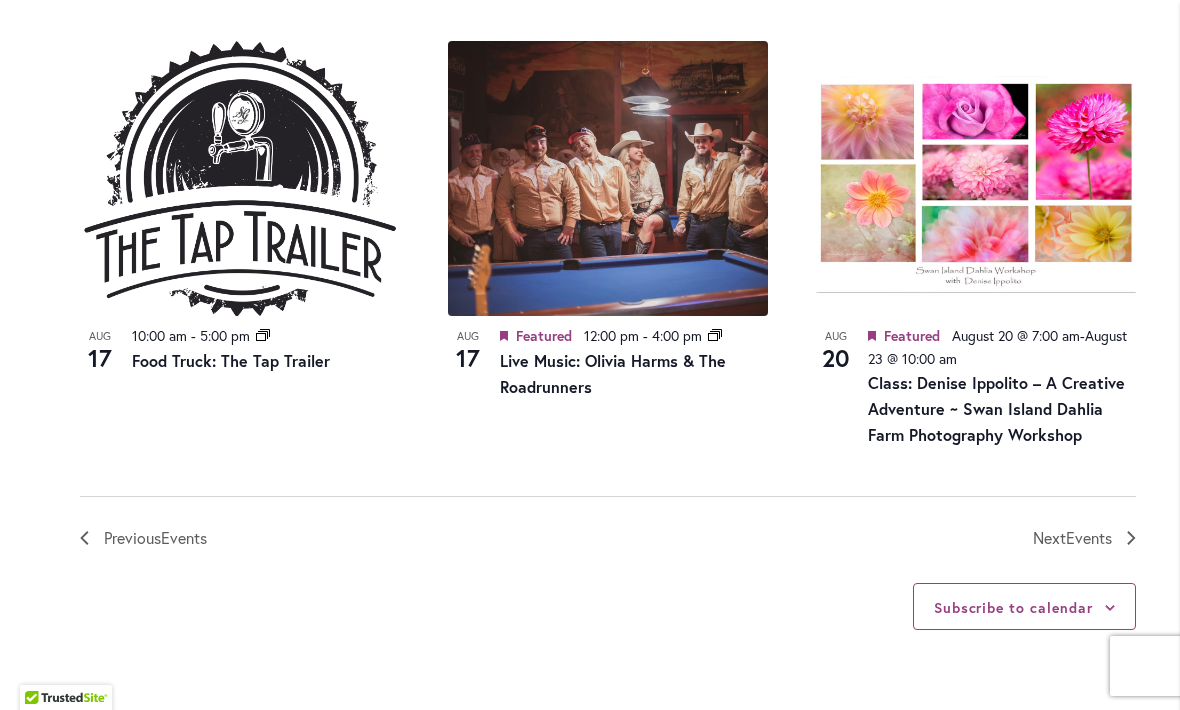 scroll, scrollTop: 2271, scrollLeft: 0, axis: vertical 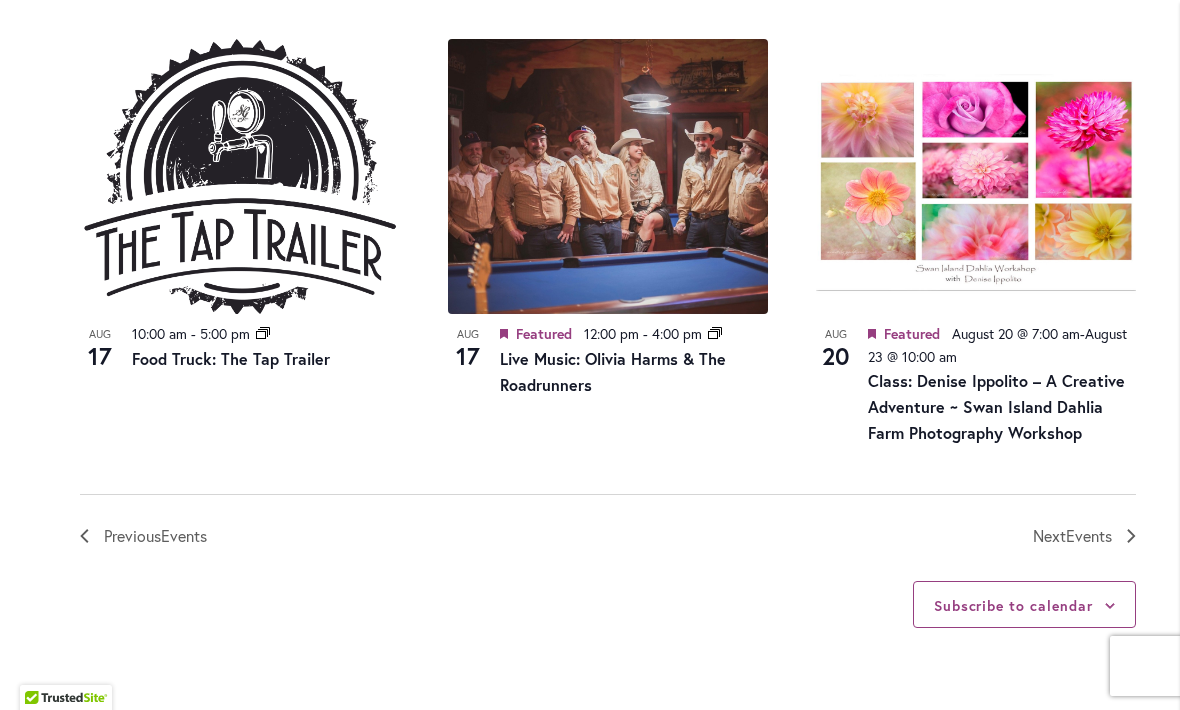 click on "Next  Events" at bounding box center (1084, 536) 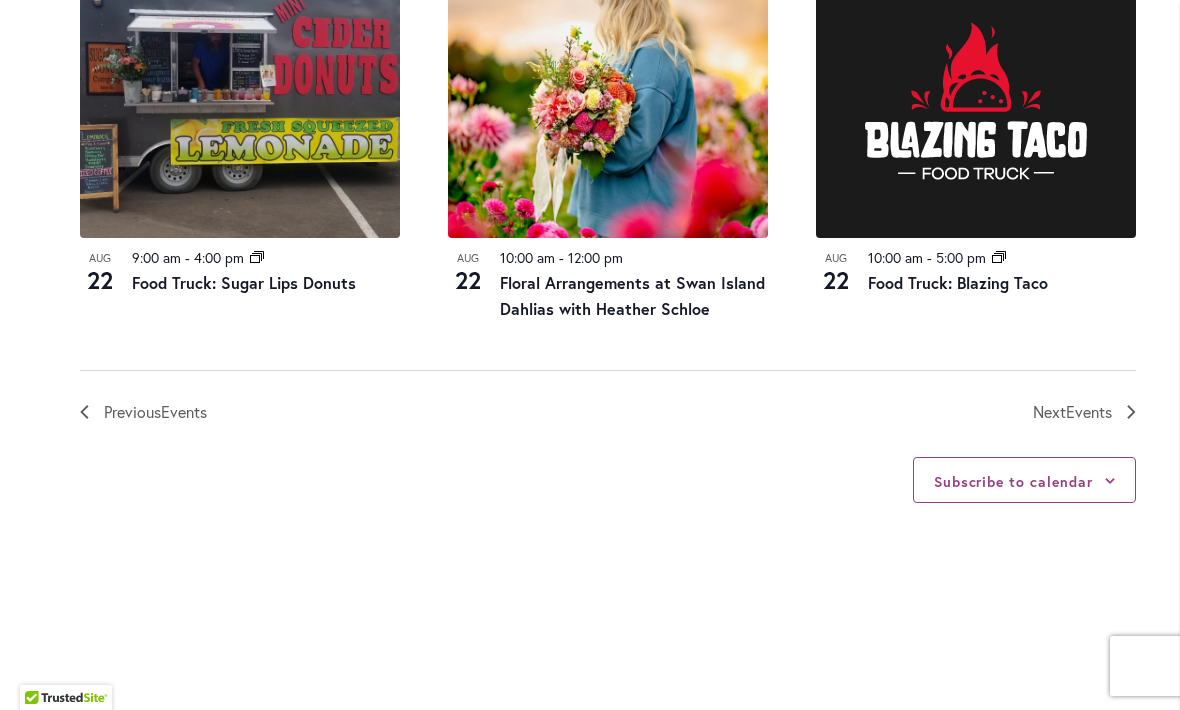 click on "12 events found.
Home       Events     Upcoming Events
Events Calendar
We are very proud of the farming tradition our family brings to the business we've owned and operated for three generations.
Festival Hours
Wednesday - Sunday 9:00 am - 5:30 pm Closed Monday & Tuesday
Events Search and Views Navigation
Search
Enter Keyword. Search for Events by Keyword.
Find Events
Event Views Navigation
Photo
List
Month
Photo
Week" at bounding box center [608, -666] 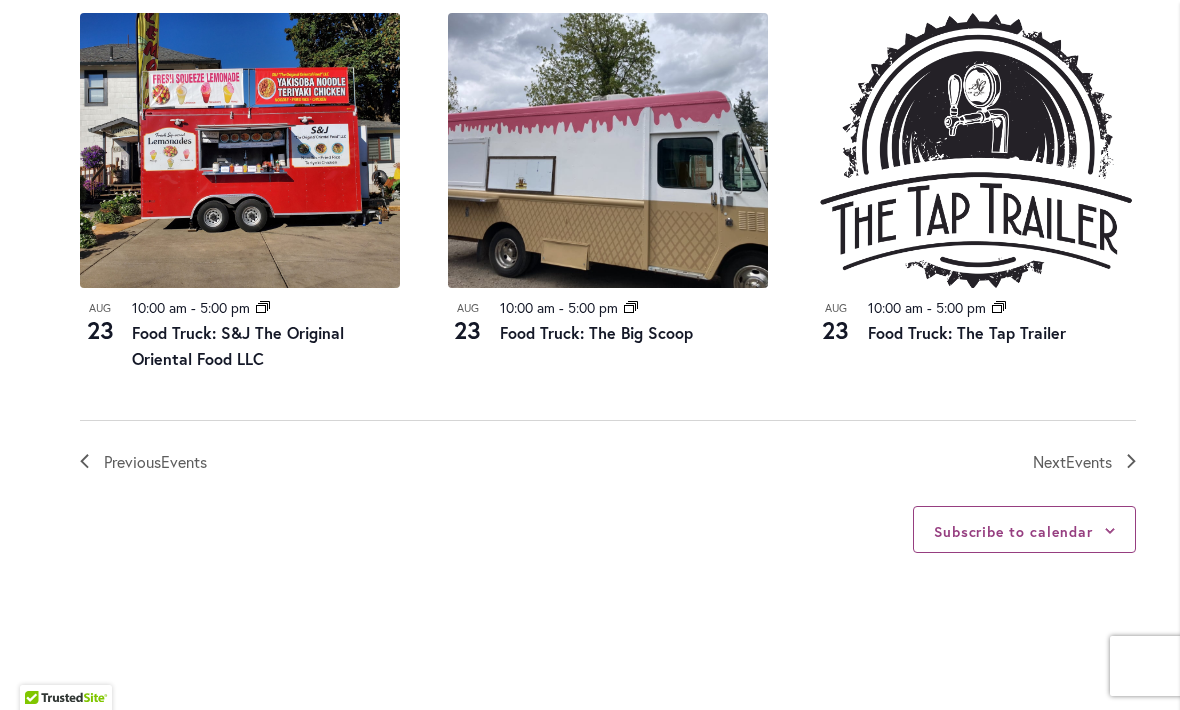 click on "12 events found.
Home       Events     Upcoming Events
Events Calendar
We are very proud of the farming tradition our family brings to the business we've owned and operated for three generations.
Festival Hours
Wednesday - Sunday 9:00 am - 5:30 pm Closed Monday & Tuesday
Events Search and Views Navigation
Search
Enter Keyword. Search for Events by Keyword.
Find Events
Event Views Navigation
Photo
List
Month
Photo
Week" at bounding box center (608, -641) 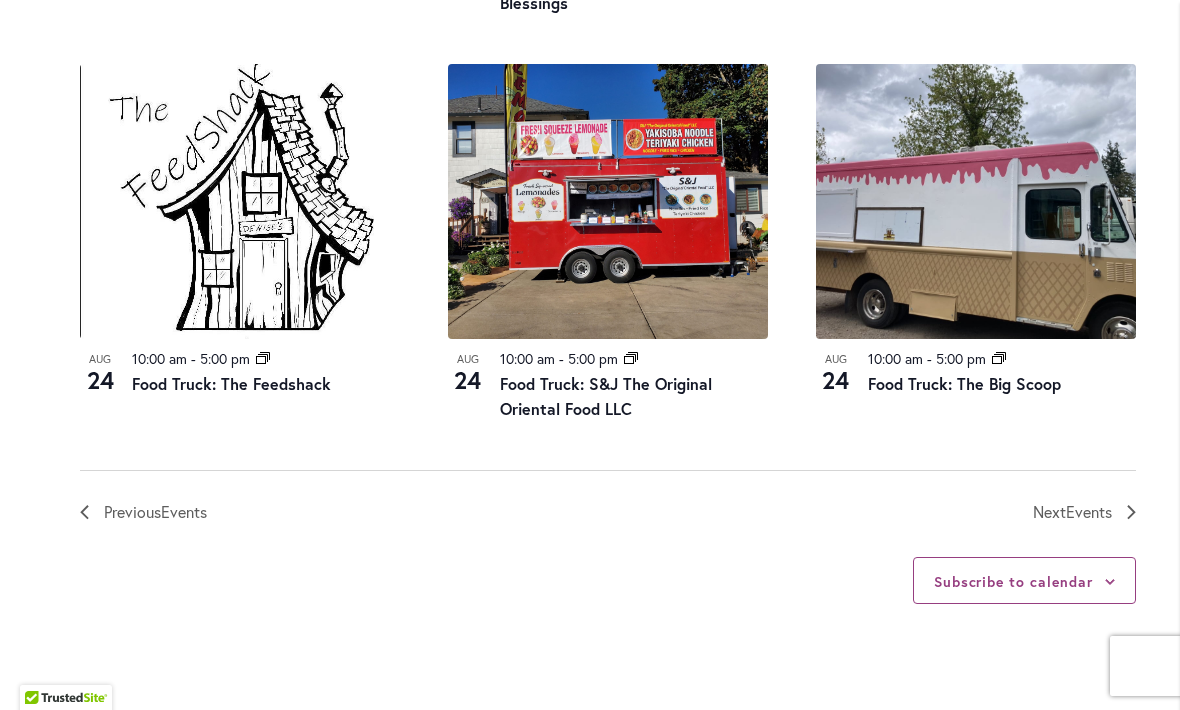 click on "Aug
23
11:00 am
-
12:00 pm
Photo Walk with World Renowned Photographer [PERSON]
Aug
23
1:00 pm
-
2:00 pm
Event Series
Demonstration: Learn to Divide Your Clumps of Dahlia Tubers
Aug
23
2:00 pm
-
4:00 pm
Watercolors Made Easy: Dahlia Flower at Swan Island Dahlias  with [PERSON]
Aug
23
Featured
Featured
3:00 pm
-
7:00 pm
Event Series
Live Music: Fox and Bones" at bounding box center [608, -355] 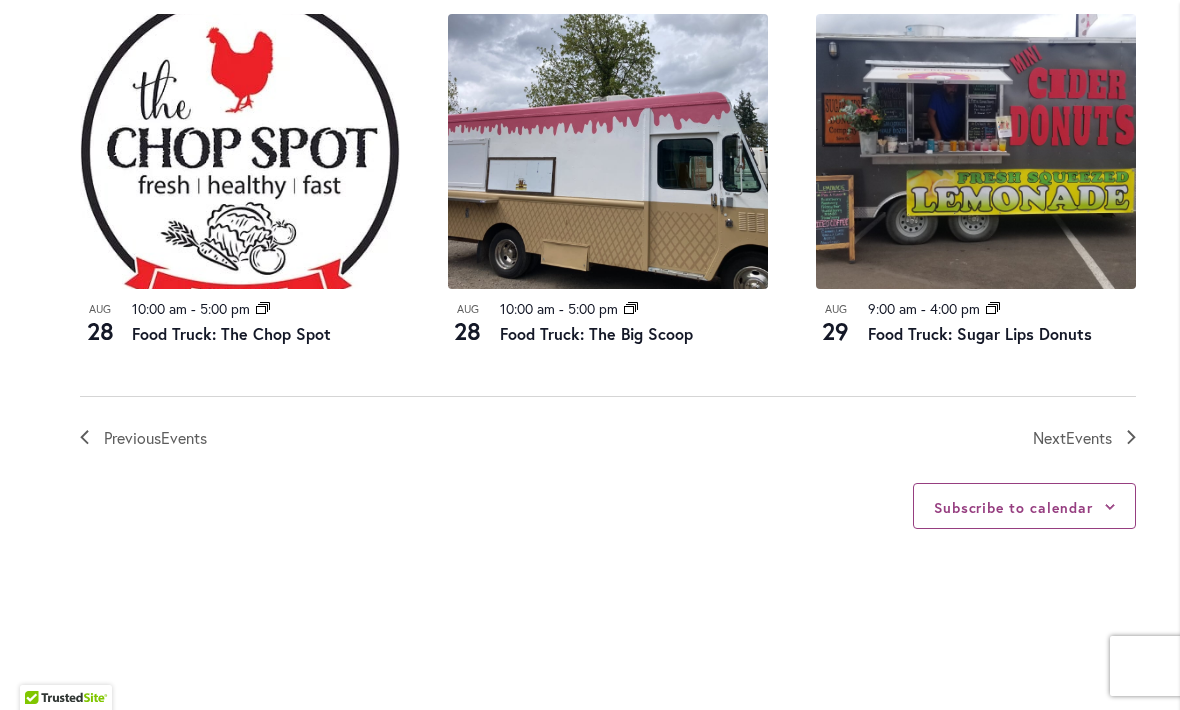 click 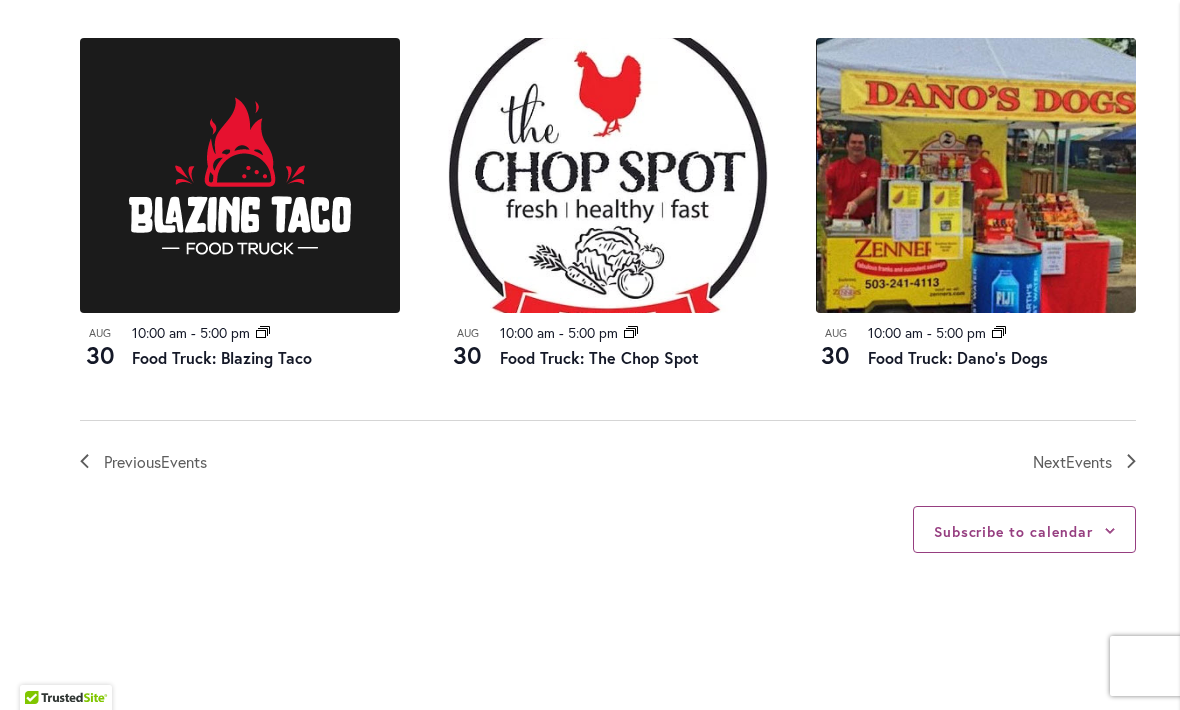 click on "Next  Events" at bounding box center (1084, 462) 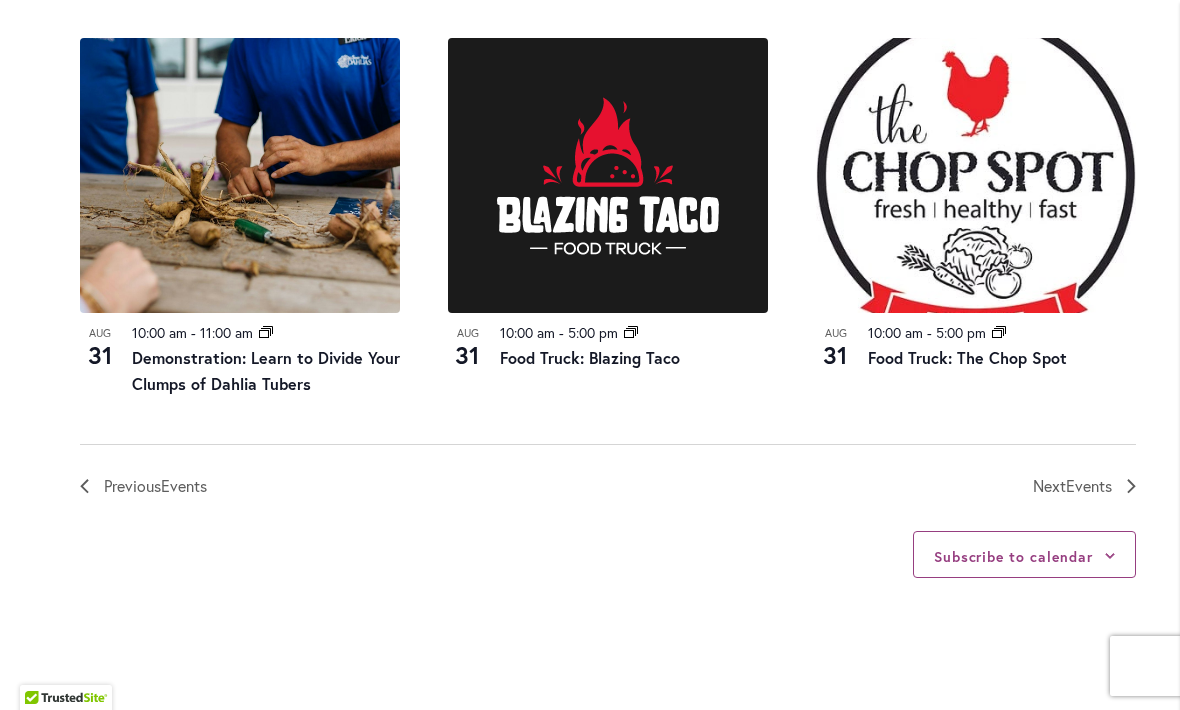 click 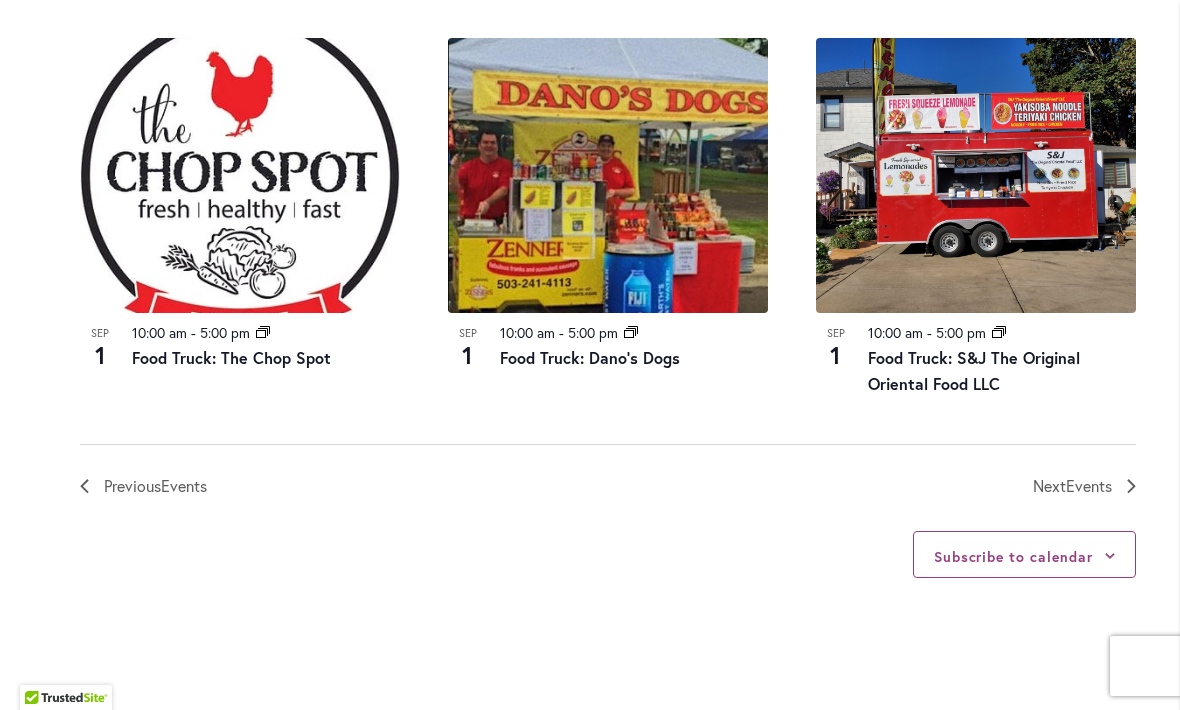 click on "Next  Events" at bounding box center (1084, 486) 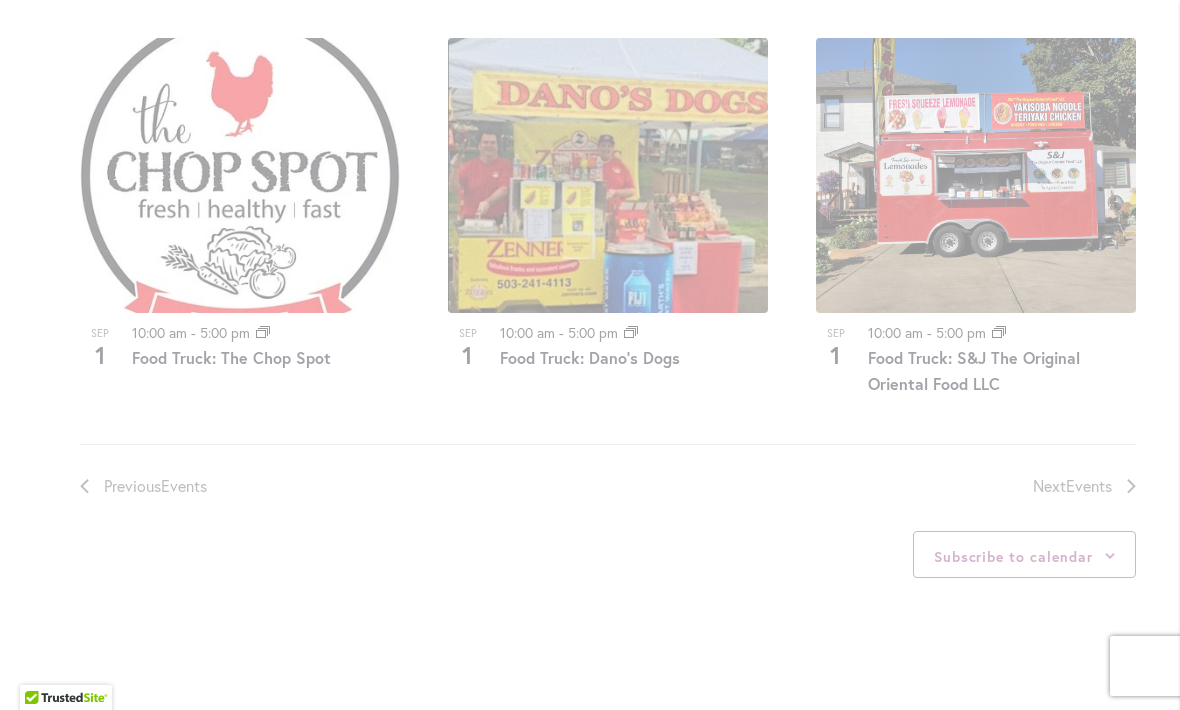 click on "12 events found." at bounding box center (608, -628) 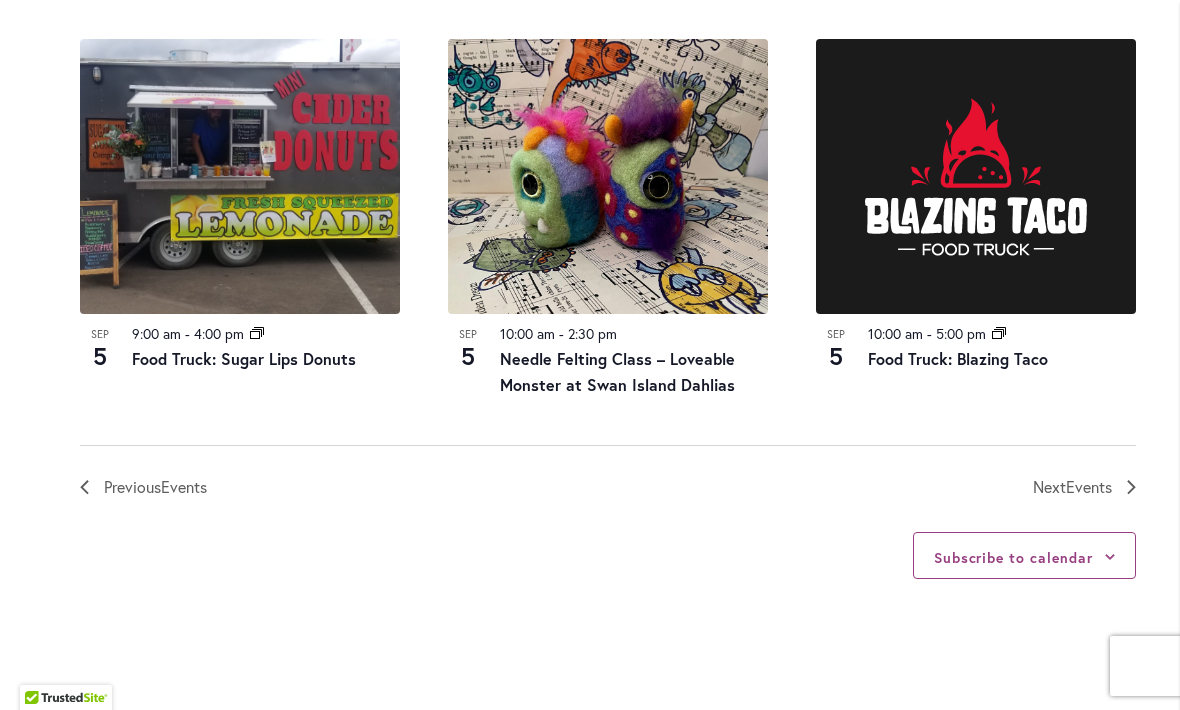 click on "12 events found.
Home       Events     Upcoming Events
Events Calendar
We are very proud of the farming tradition our family brings to the business we've owned and operated for three generations.
Festival Hours
Wednesday - Sunday 9:00 am - 5:30 pm Closed Monday & Tuesday
Events Search and Views Navigation
Search
Enter Keyword. Search for Events by Keyword.
Find Events
Event Views Navigation
Photo
List
Month
Photo
Week" at bounding box center [608, -628] 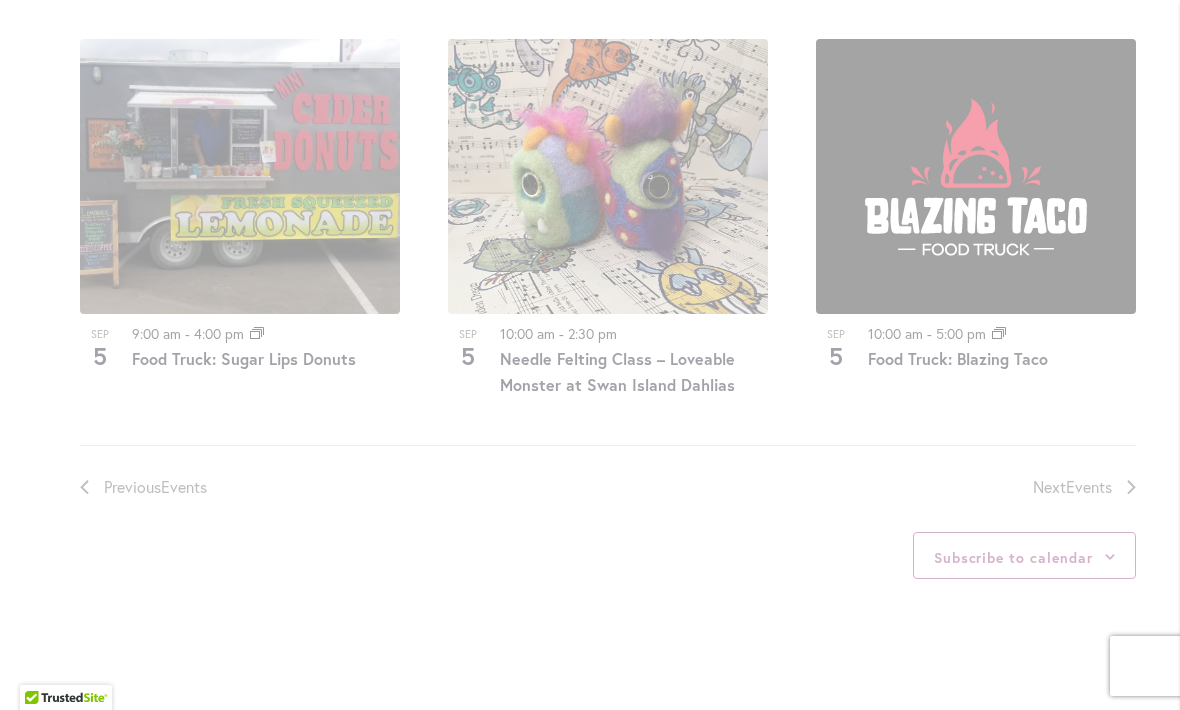click on "12 events found." at bounding box center (608, -628) 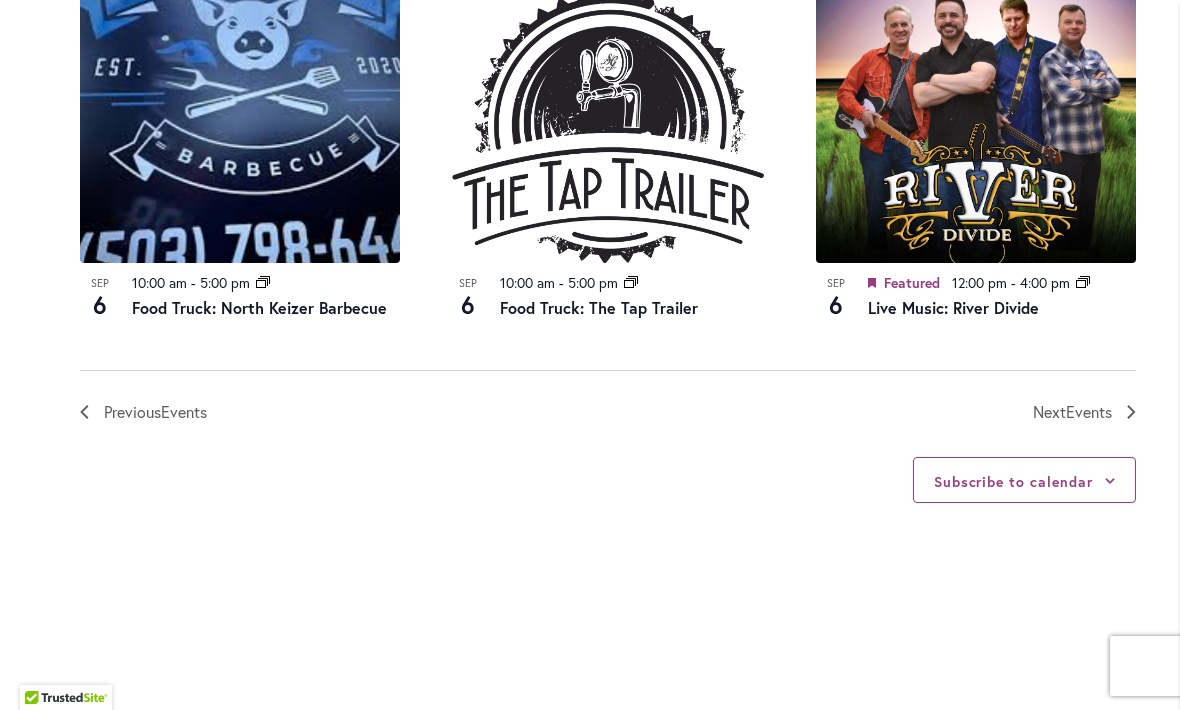 click on "Subscribe to calendar" at bounding box center [1024, 480] 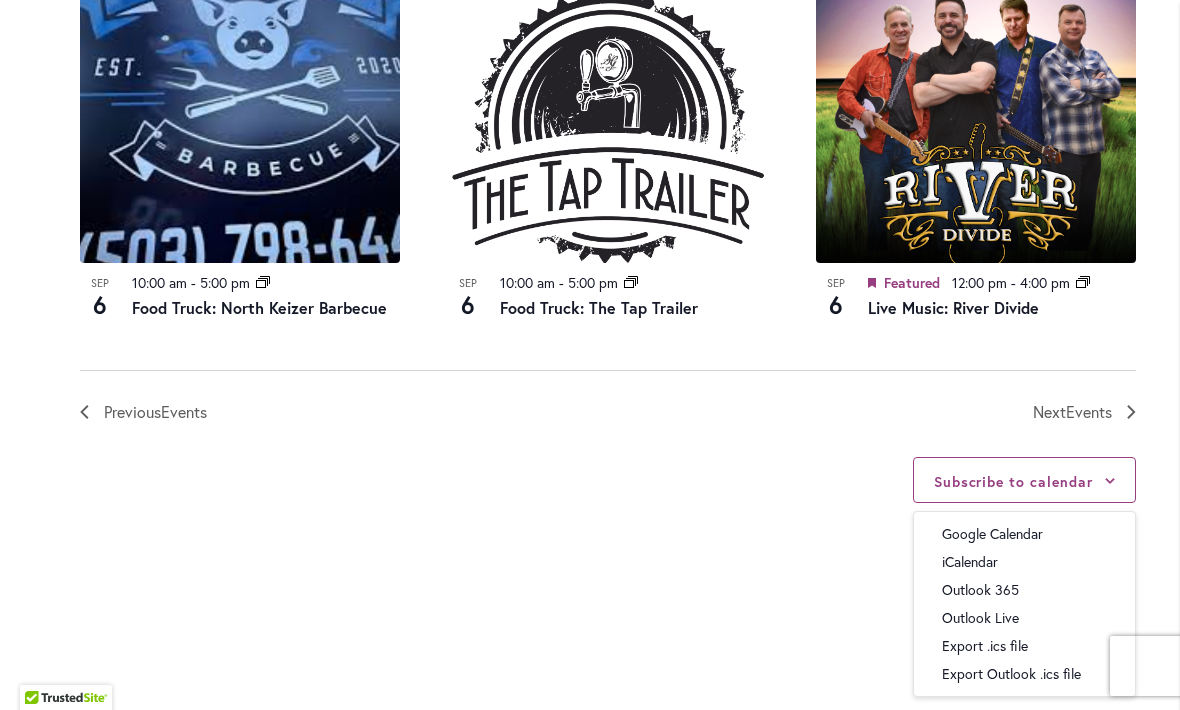 click 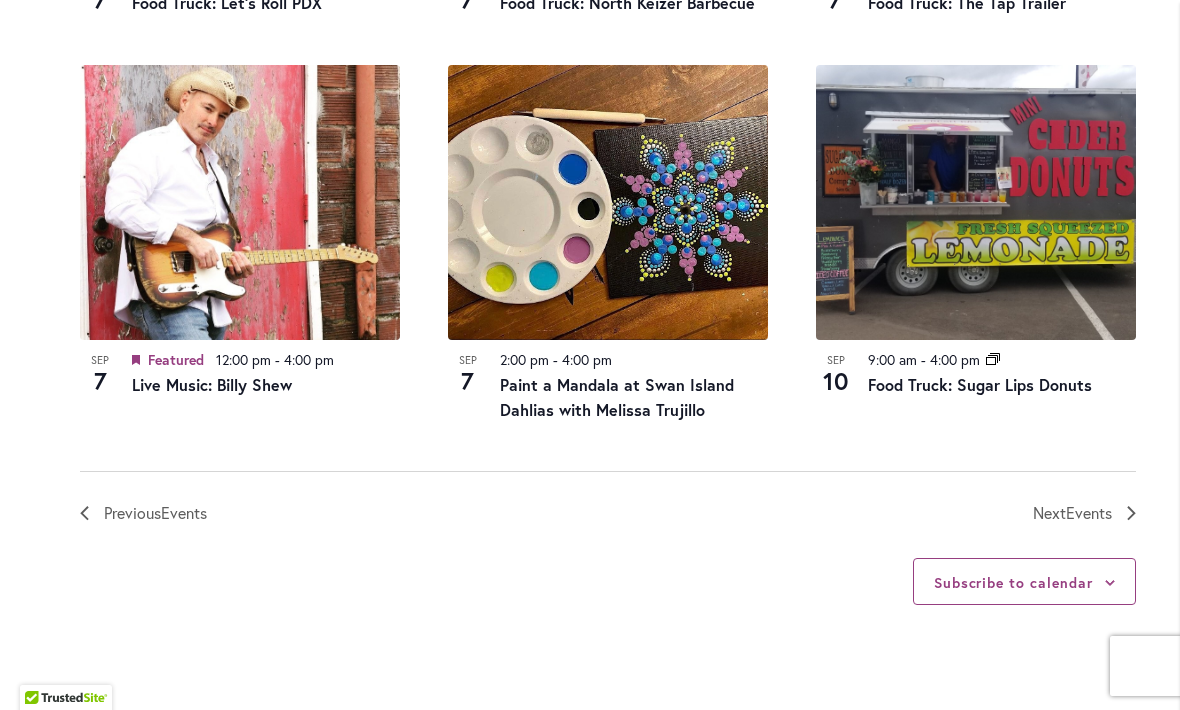 scroll, scrollTop: 2270, scrollLeft: 0, axis: vertical 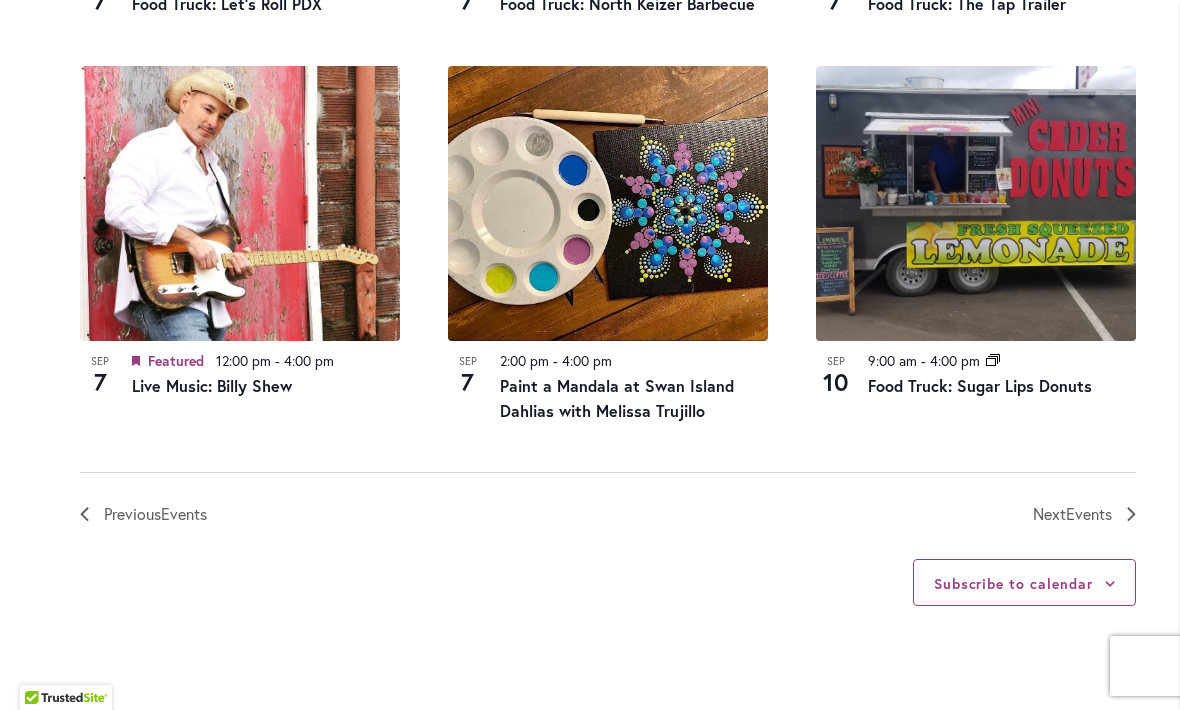 click 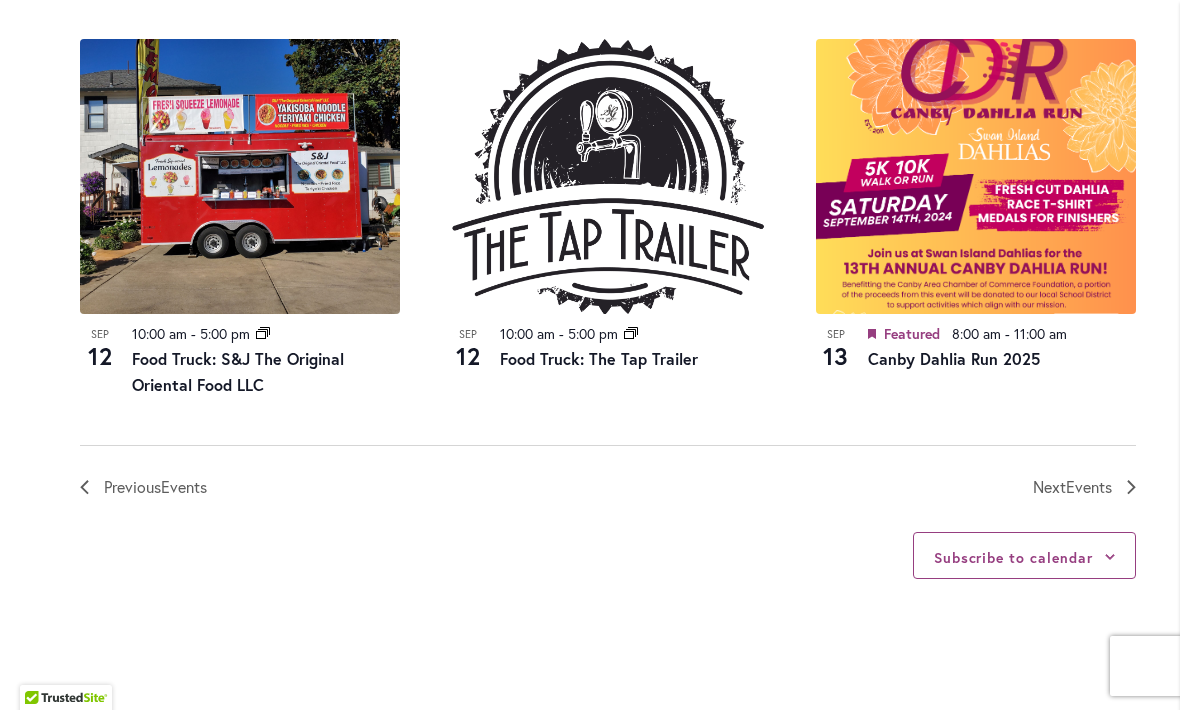 click on "12 events found.
Home       Events     Upcoming Events
Events Calendar
We are very proud of the farming tradition our family brings to the business we've owned and operated for three generations.
Festival Hours
Wednesday - Sunday 9:00 am - 5:30 pm Closed Monday & Tuesday
Events Search and Views Navigation
Search
Enter Keyword. Search for Events by Keyword.
Find Events
Event Views Navigation
Photo
List
Month
Photo
Week" at bounding box center (608, -627) 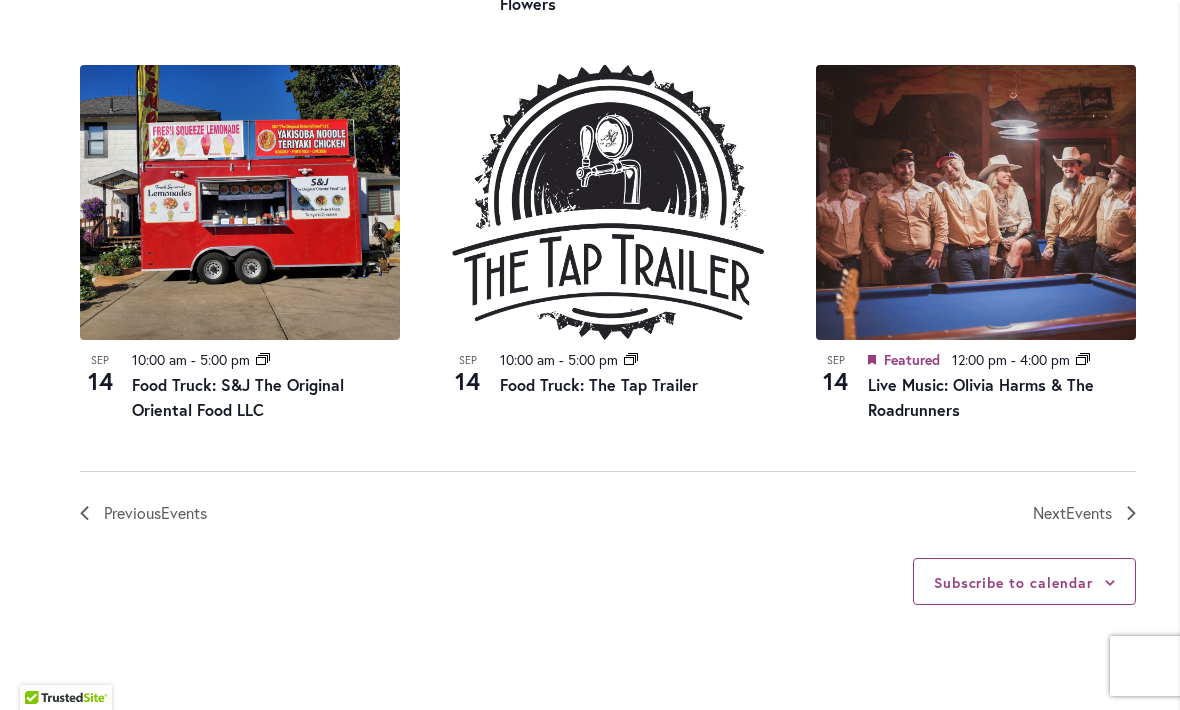 click on "Previous  Events
Today
Next  Events" at bounding box center [608, 498] 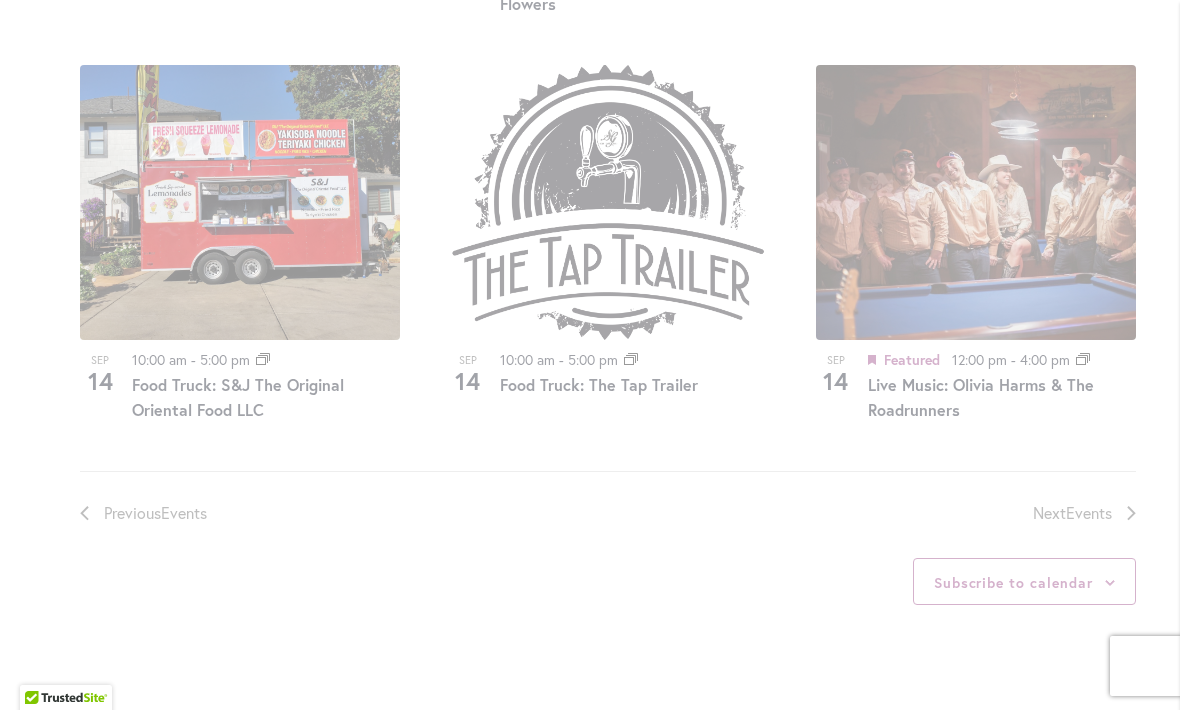 click on "12 events found." at bounding box center (608, -614) 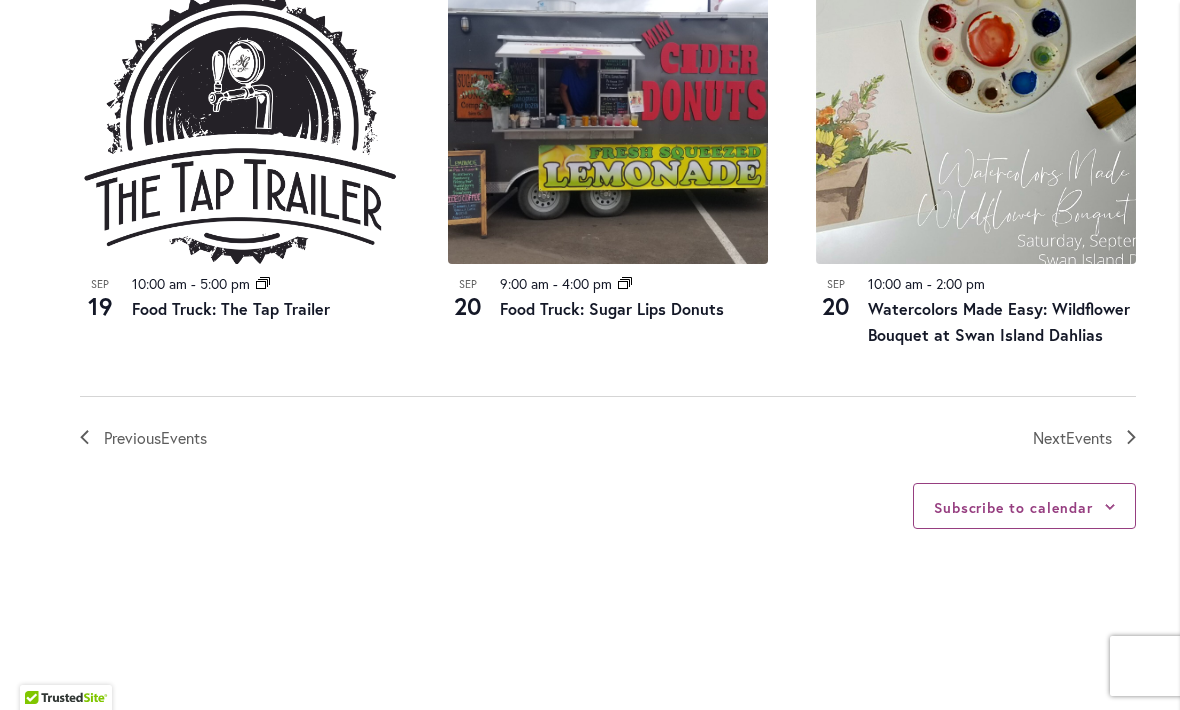 click on "12 events found.
Home       Events     Upcoming Events
Events Calendar
We are very proud of the farming tradition our family brings to the business we've owned and operated for three generations.
Festival Hours
Wednesday - Sunday 9:00 am - 5:30 pm Closed Monday & Tuesday
Events Search and Views Navigation
Search
Enter Keyword. Search for Events by Keyword.
Find Events
Event Views Navigation
Photo
List
Month
Photo
Week" at bounding box center (608, -652) 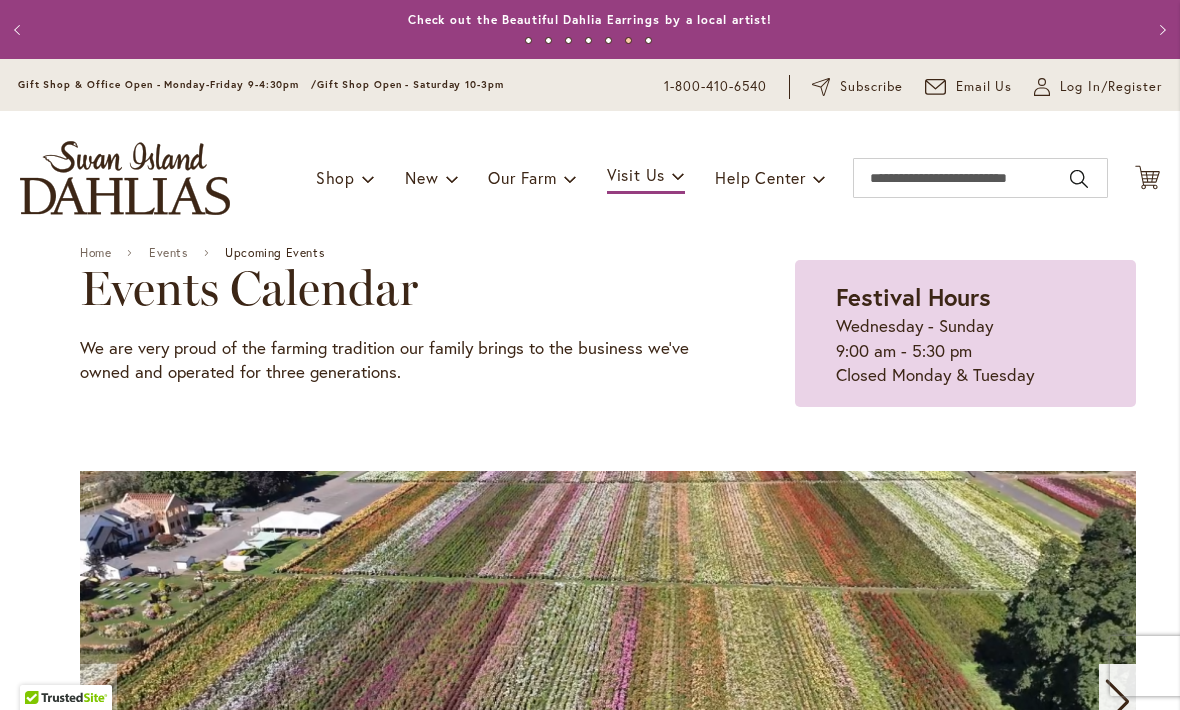 scroll, scrollTop: 0, scrollLeft: 0, axis: both 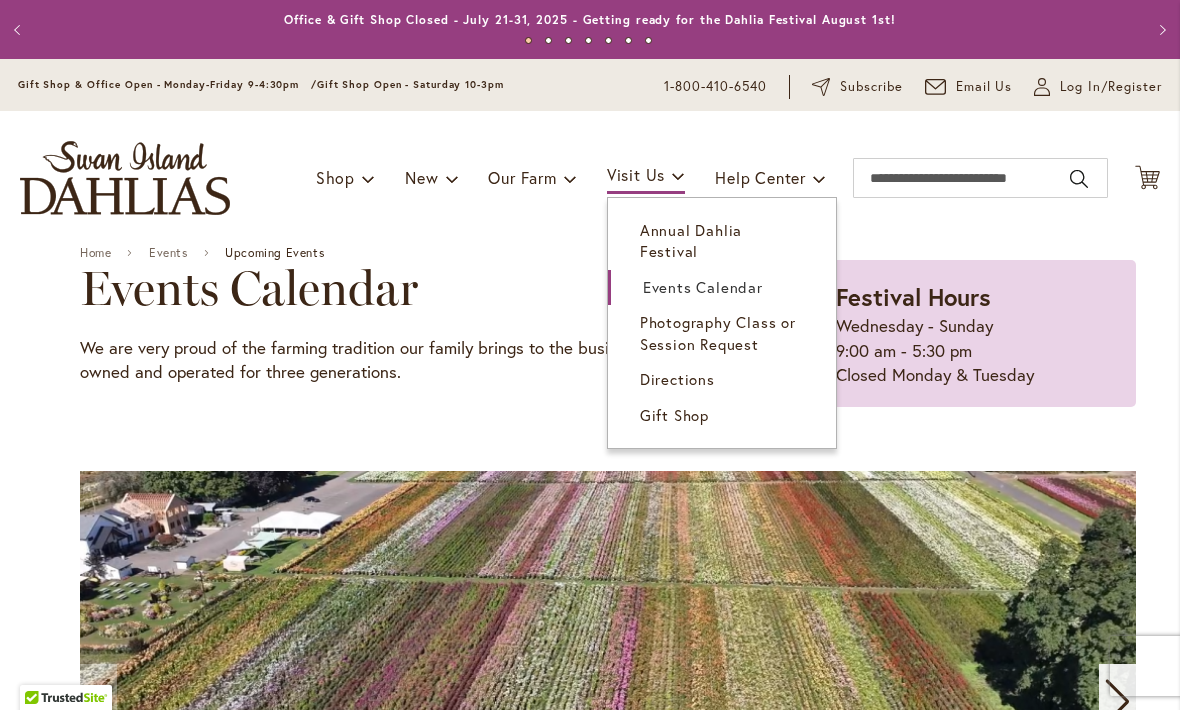 click on "Directions" at bounding box center (677, 379) 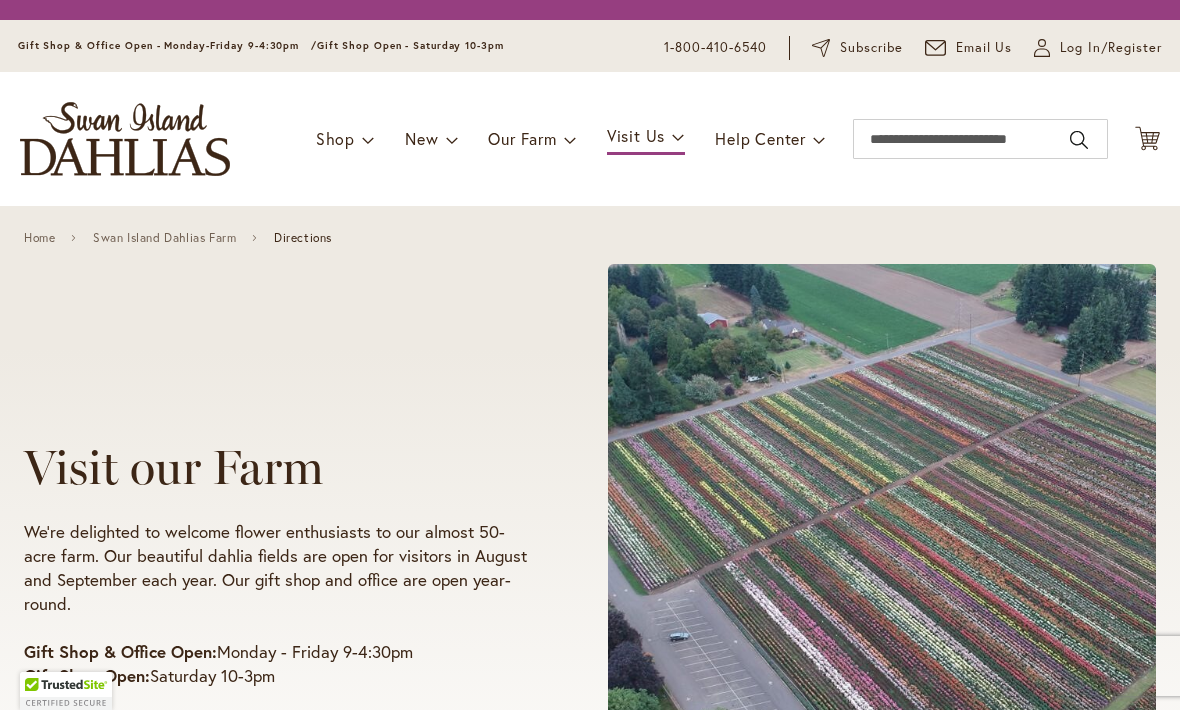scroll, scrollTop: 0, scrollLeft: 0, axis: both 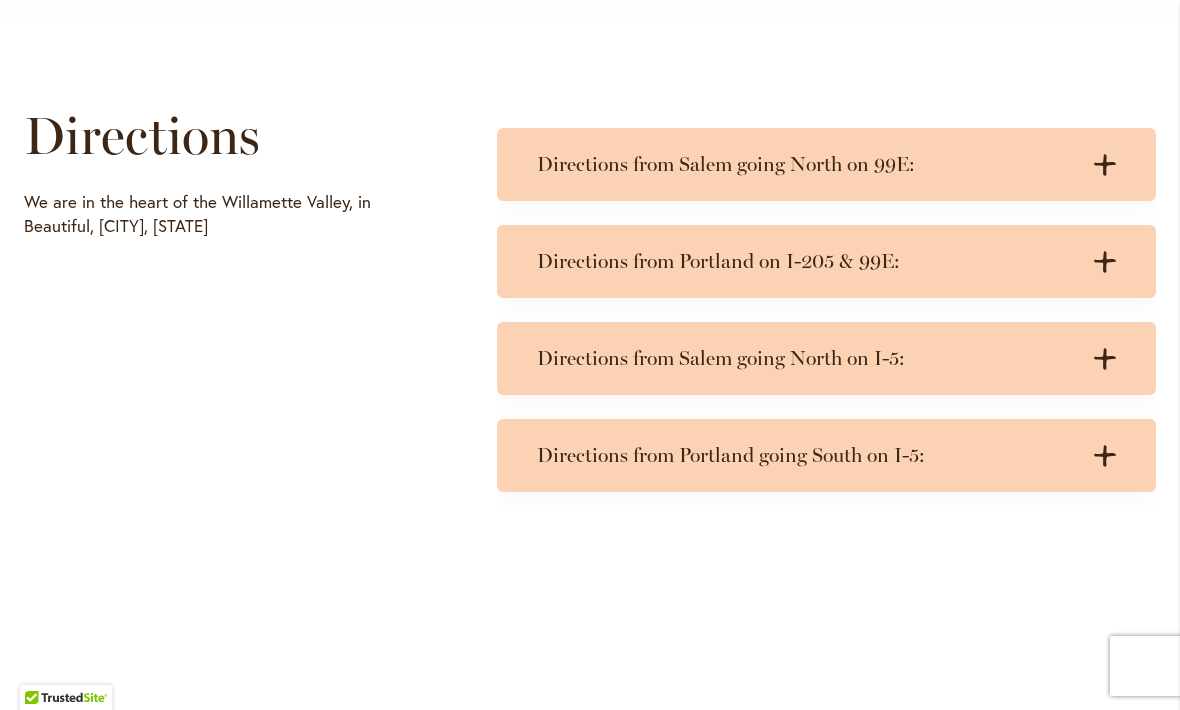 click on "Directions from Portland on I-205 & 99E:
.cls-1 {
fill: #3c2616;
stroke-width: 0px;
}
.cls-1 {
fill: #3c2616;
stroke-width: 0px;
}" at bounding box center [826, 261] 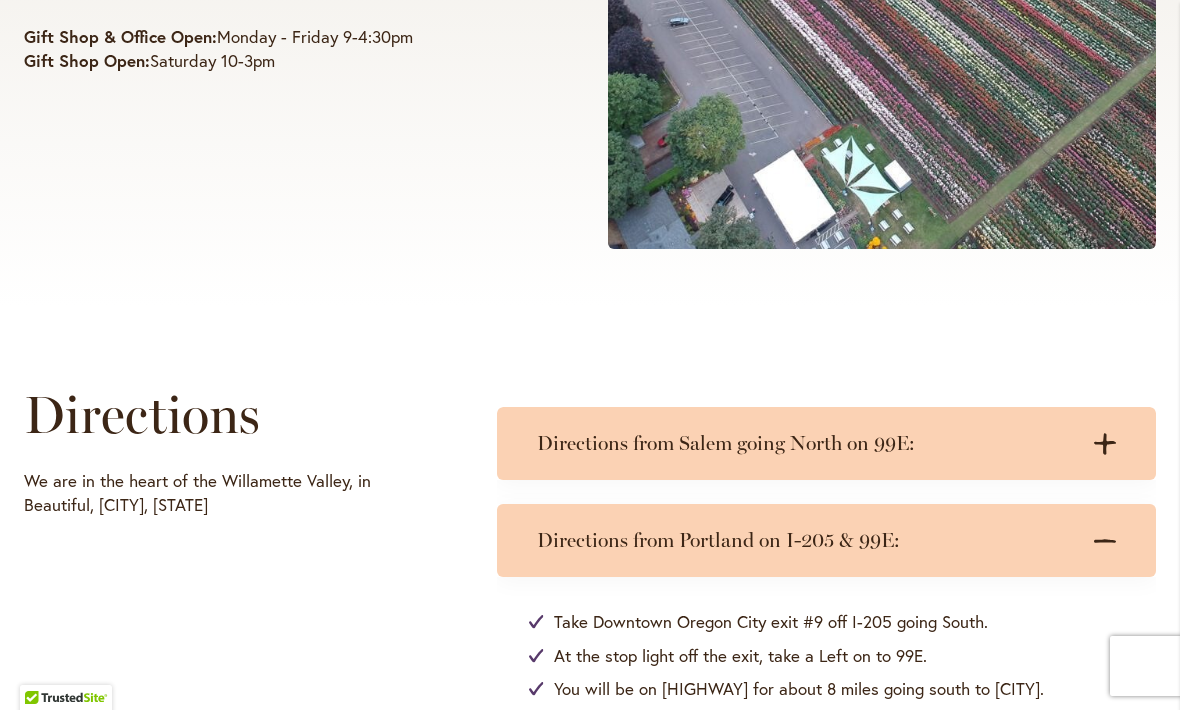 scroll, scrollTop: 612, scrollLeft: 0, axis: vertical 